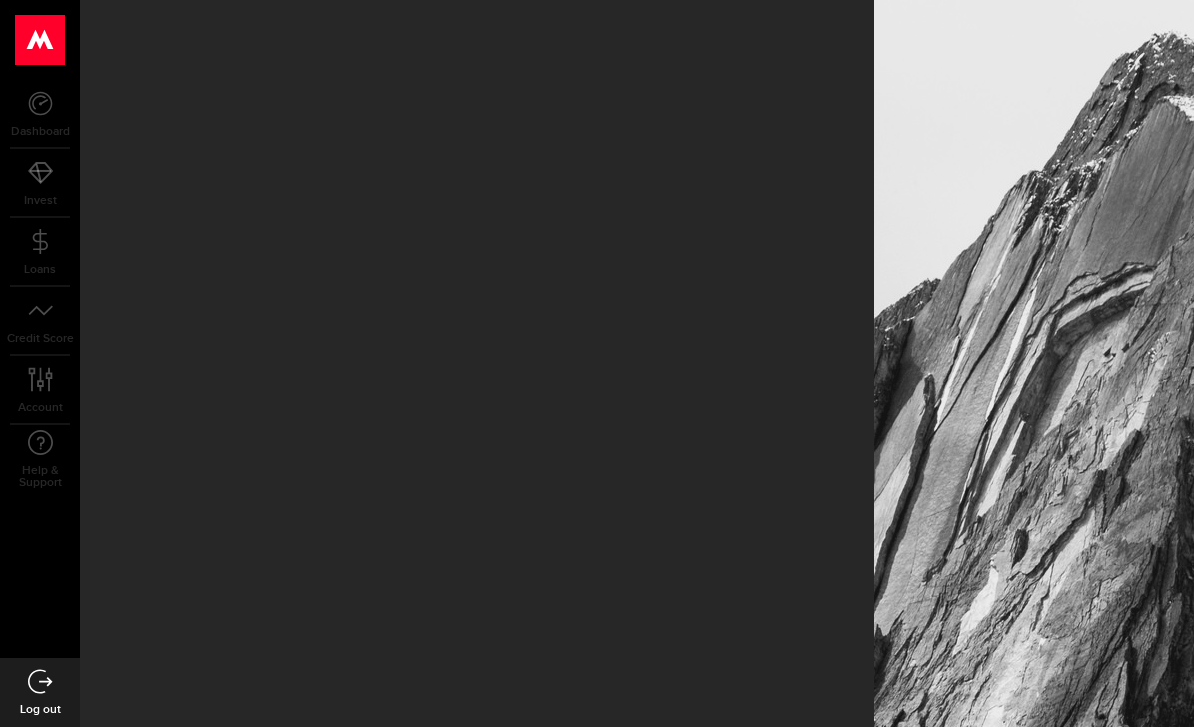 scroll, scrollTop: 0, scrollLeft: 0, axis: both 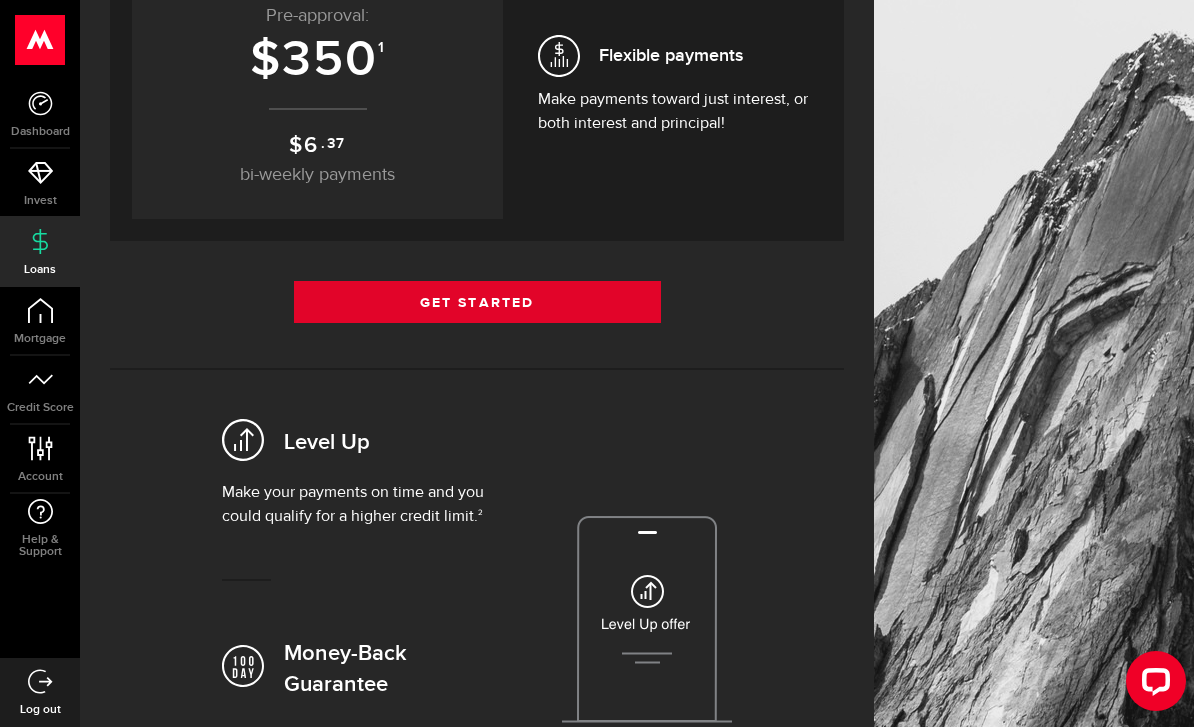 click on "Get Started" at bounding box center [477, 302] 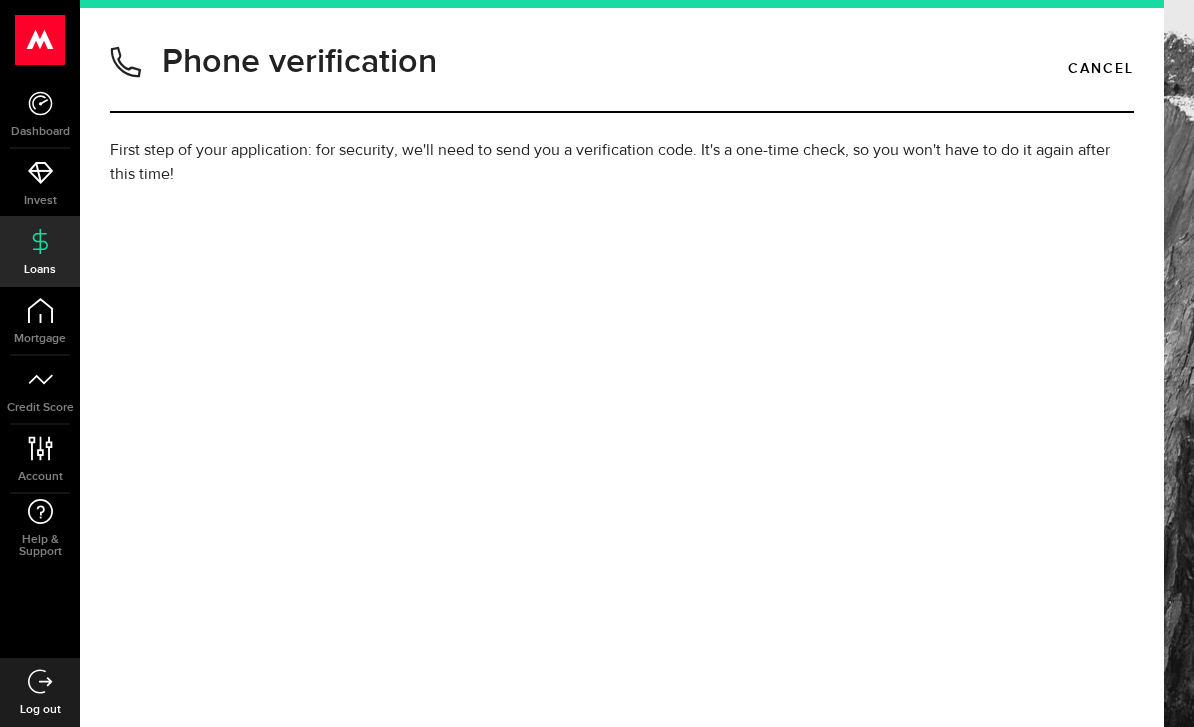 scroll, scrollTop: 64, scrollLeft: 0, axis: vertical 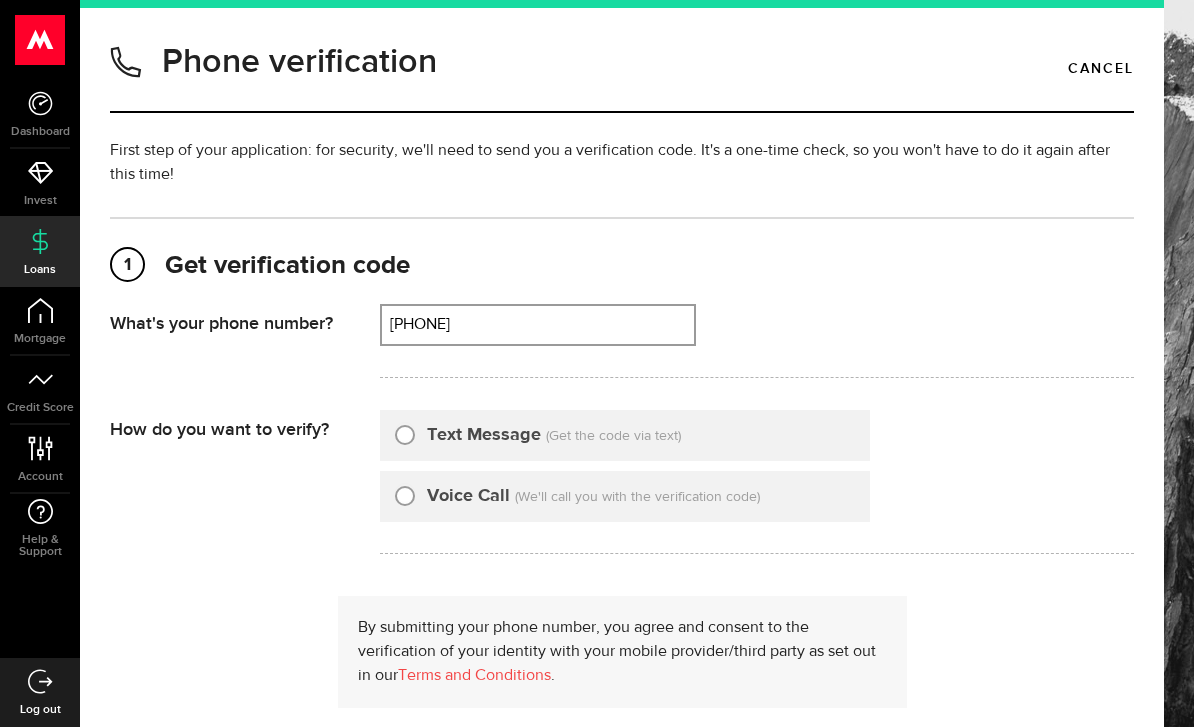 click on "Text Message (Get the code via text)" at bounding box center (625, 435) 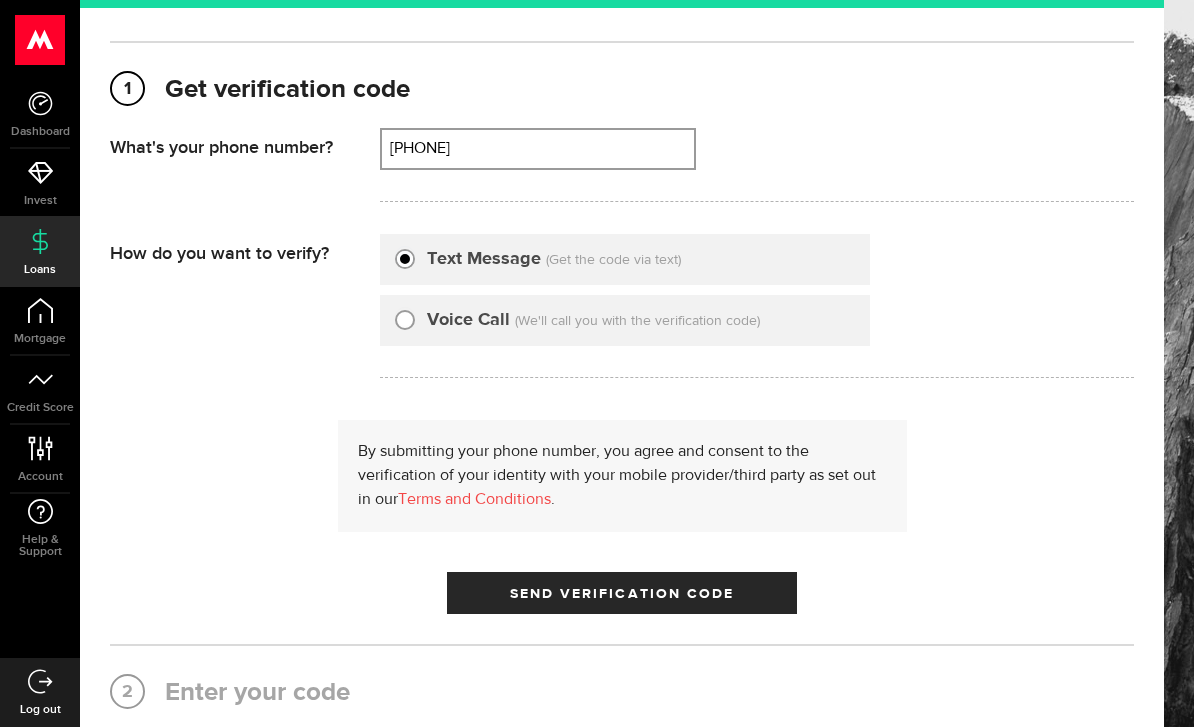scroll, scrollTop: 175, scrollLeft: 0, axis: vertical 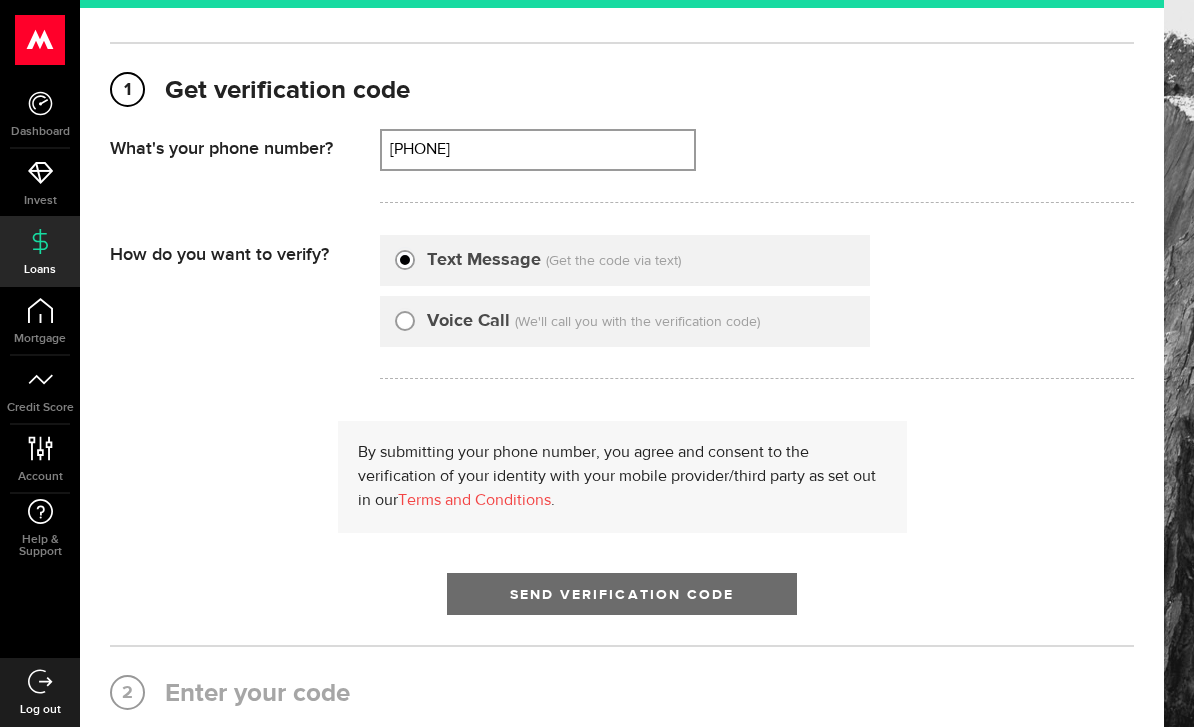 click on "Send Verification Code" at bounding box center [622, 594] 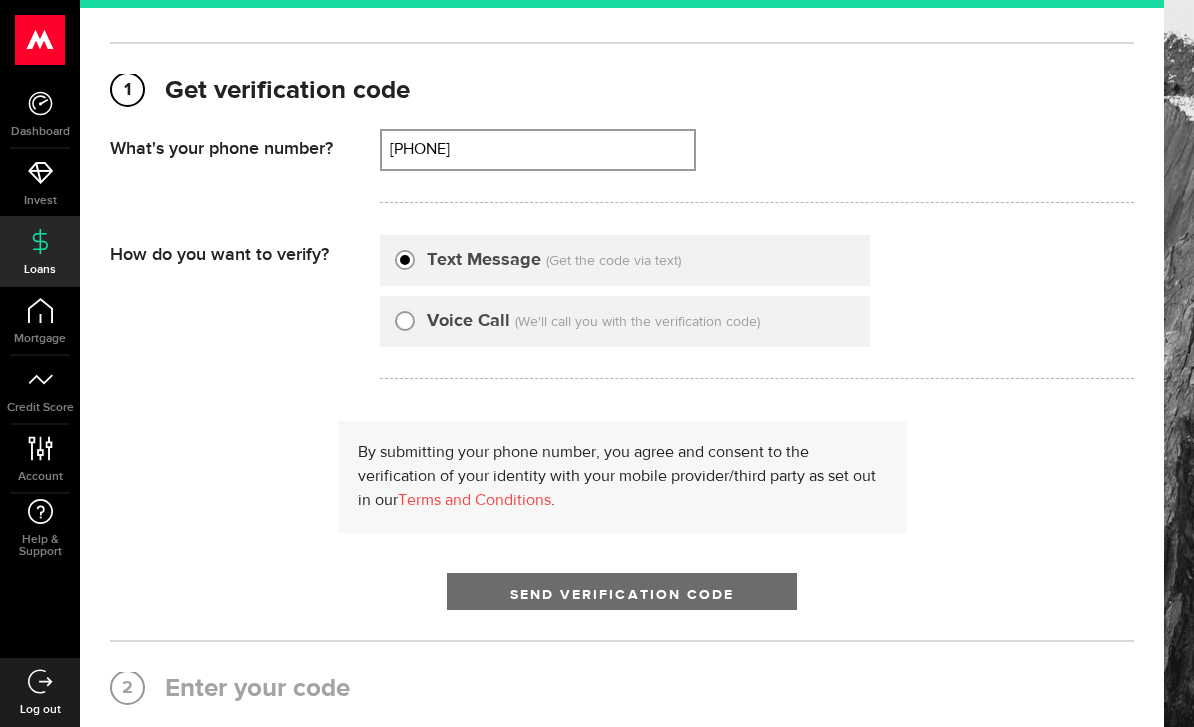 scroll, scrollTop: 0, scrollLeft: 0, axis: both 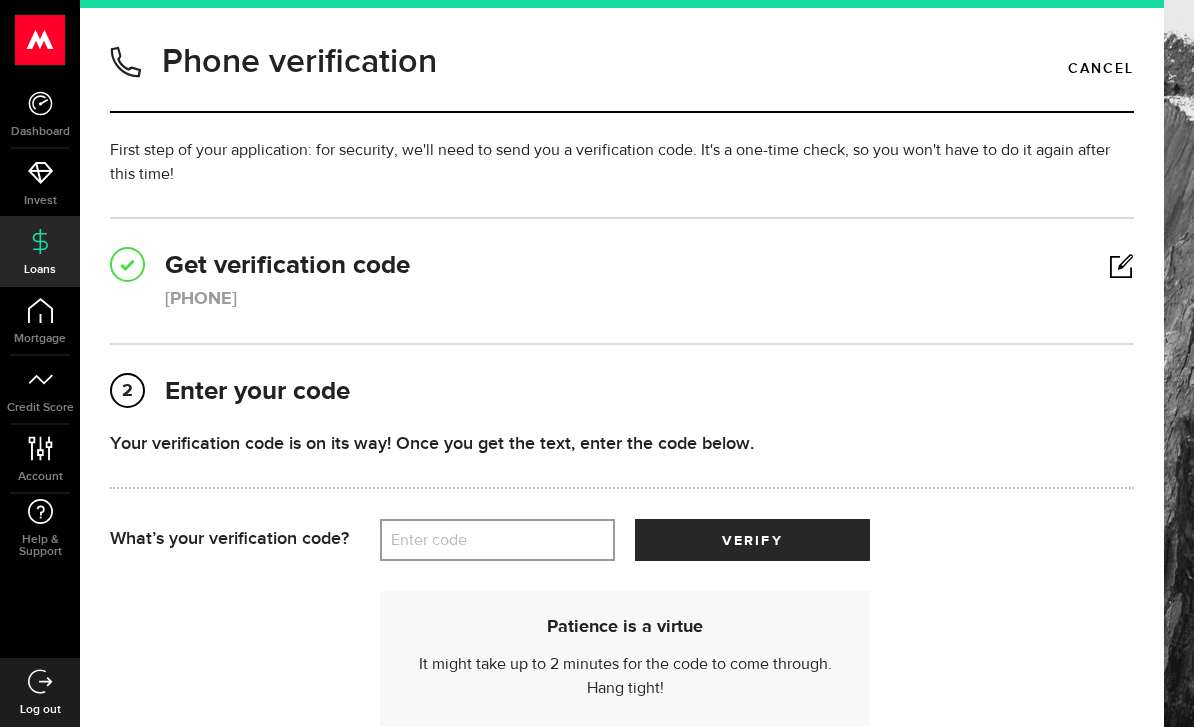 click on "Enter code" at bounding box center (497, 540) 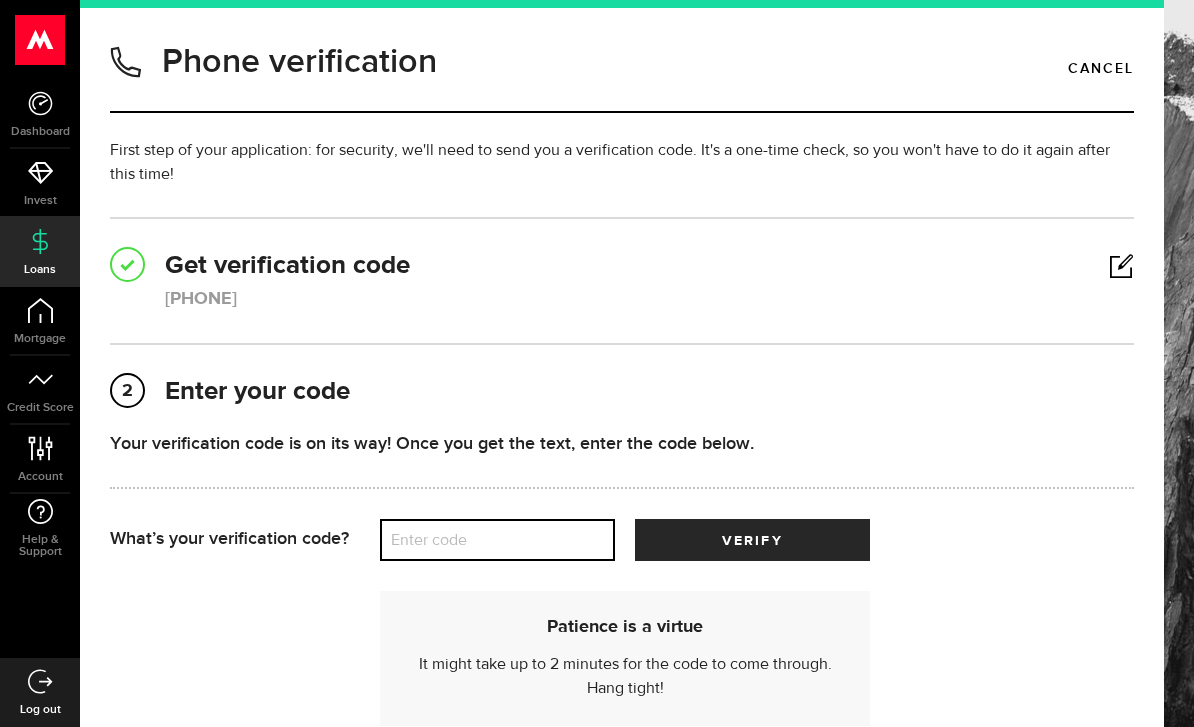 click on "Enter code" at bounding box center (497, 540) 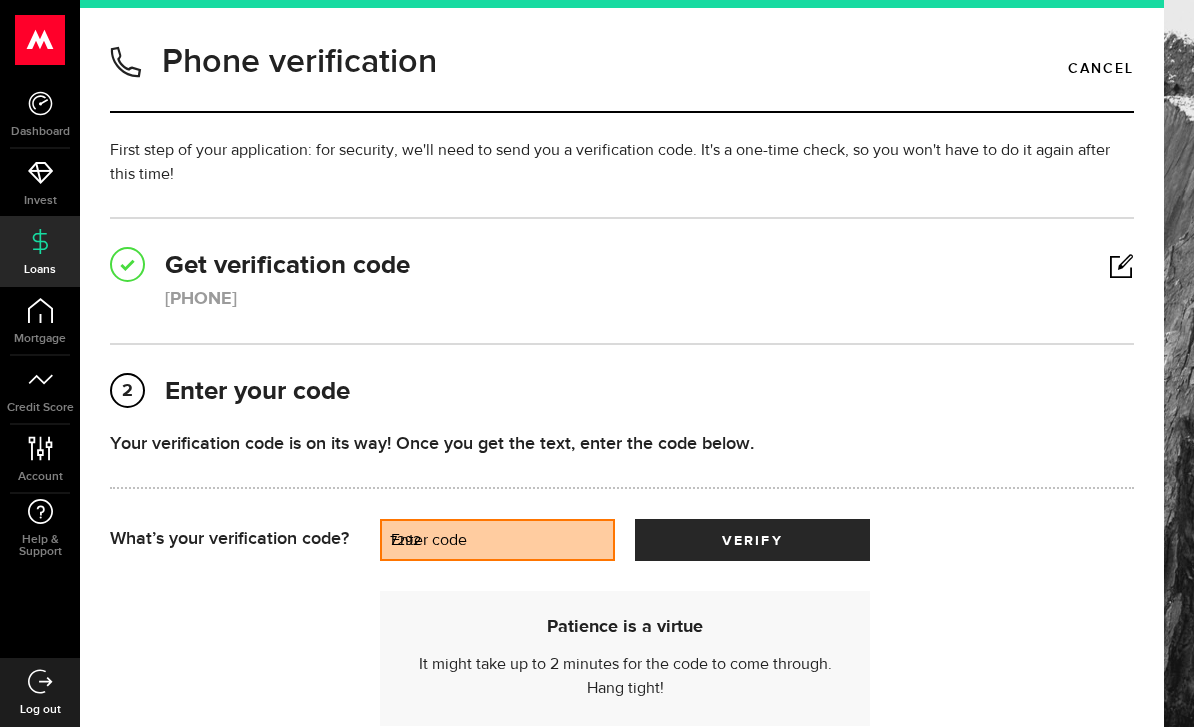 type on "72928" 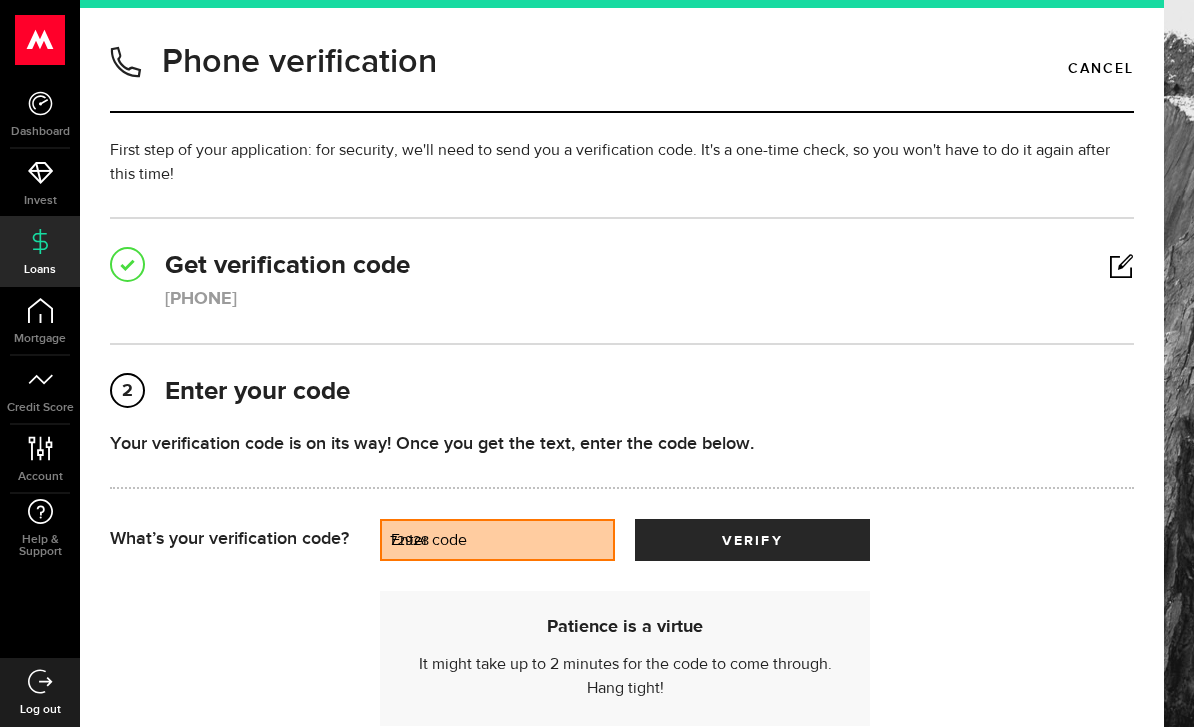 click on "verify" at bounding box center (752, 540) 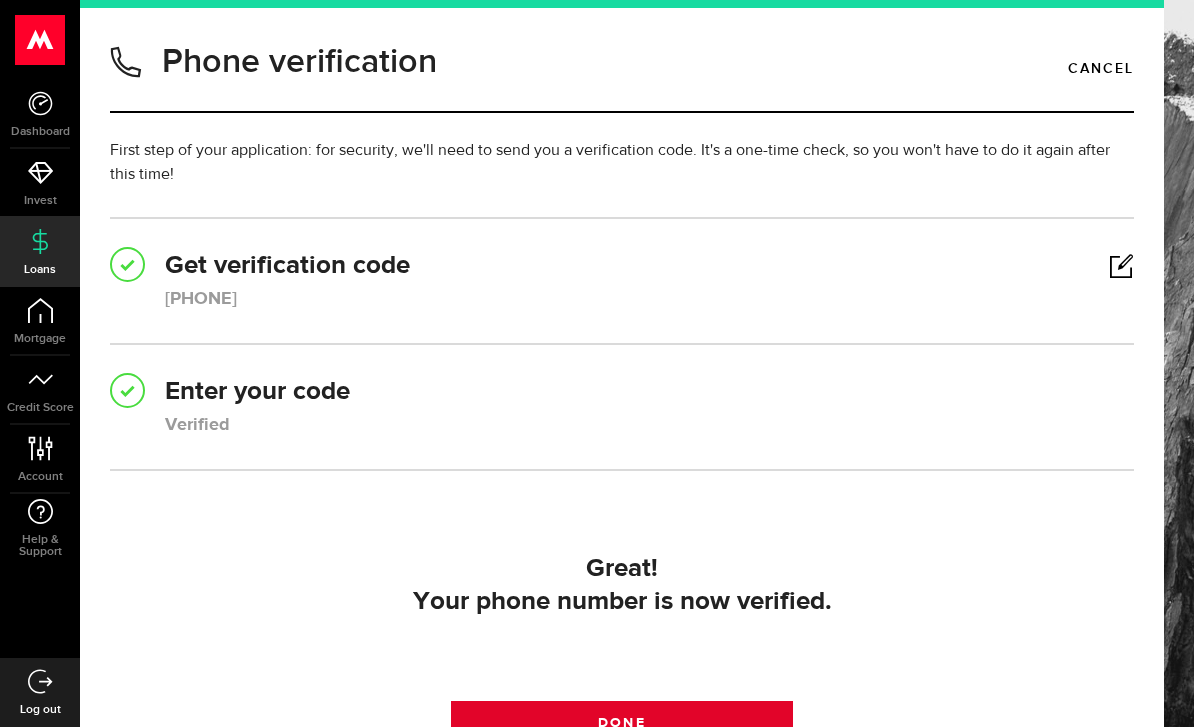 click on "Done" at bounding box center (621, 722) 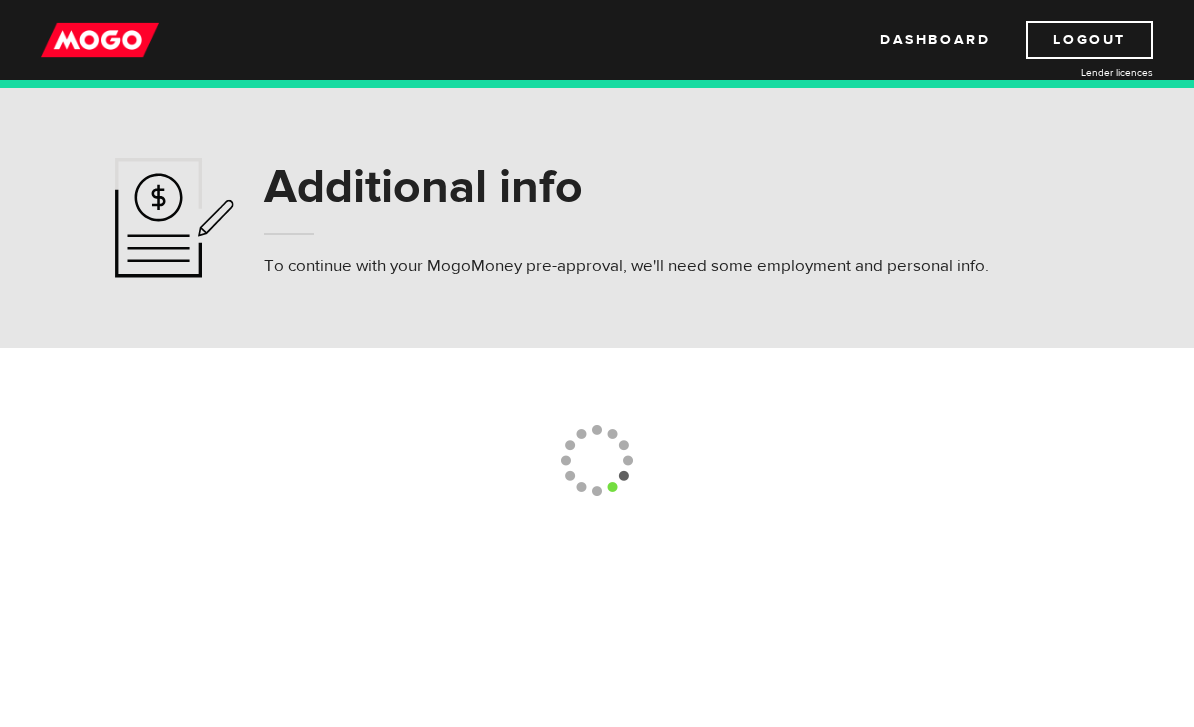 scroll, scrollTop: 0, scrollLeft: 0, axis: both 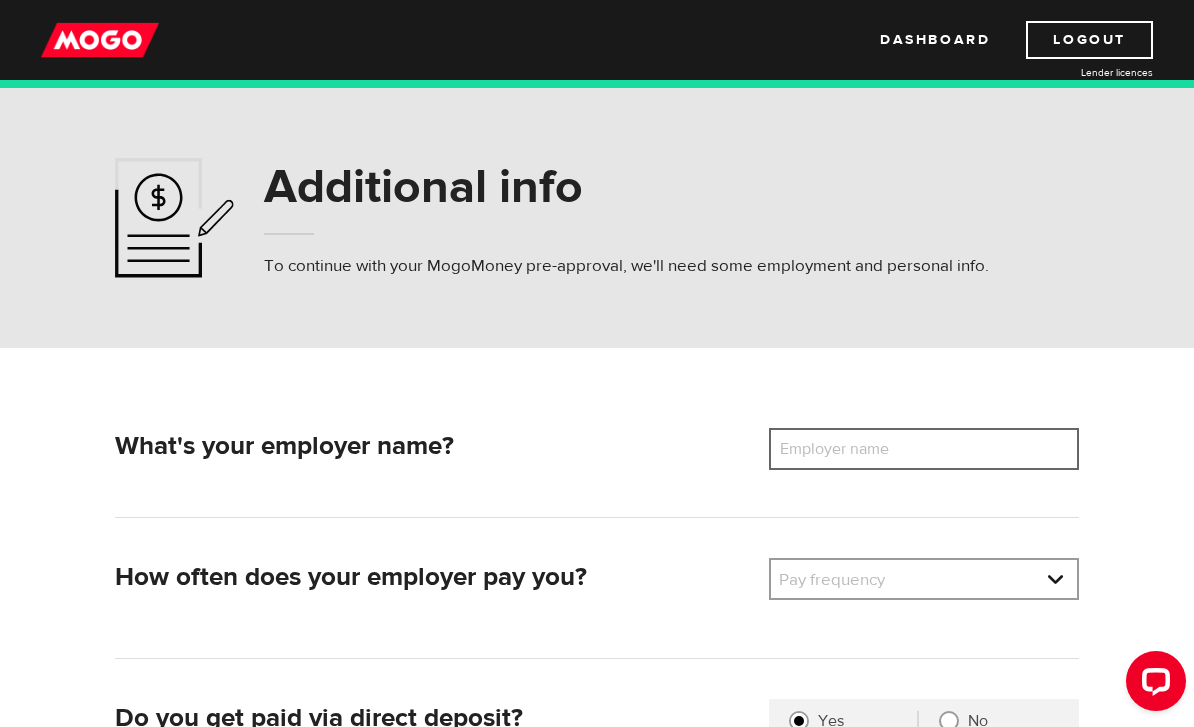 click on "Employer name" at bounding box center (924, 449) 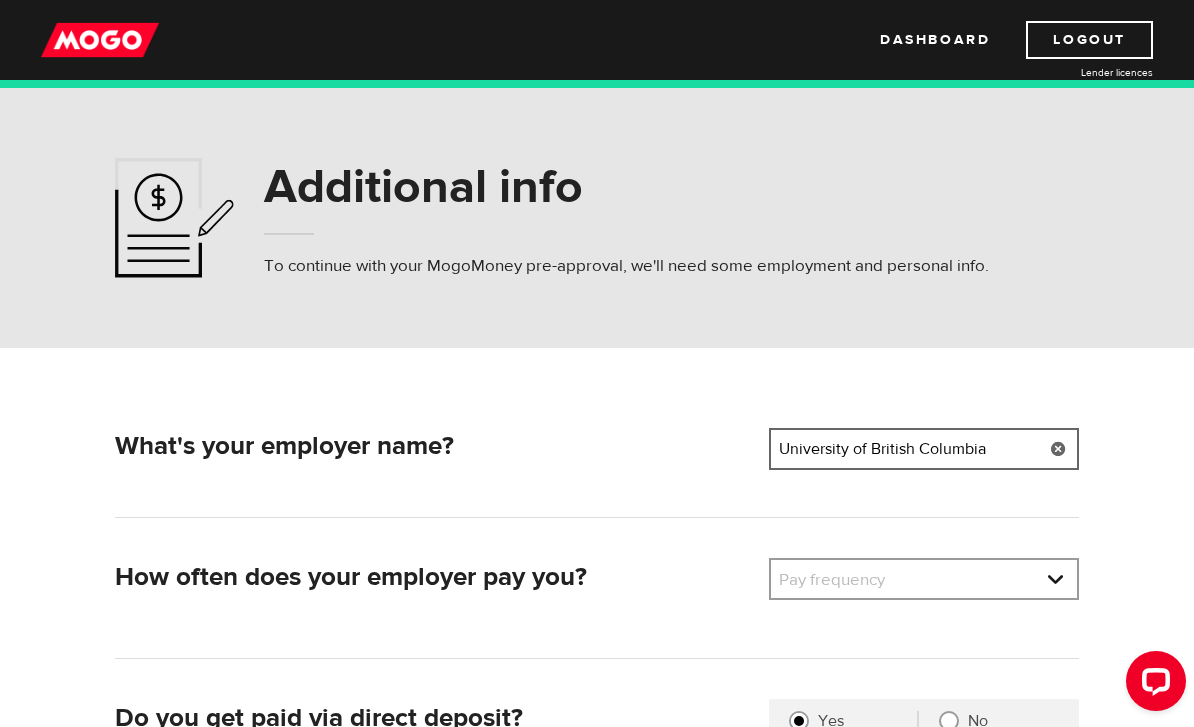 type on "University of British Columbia" 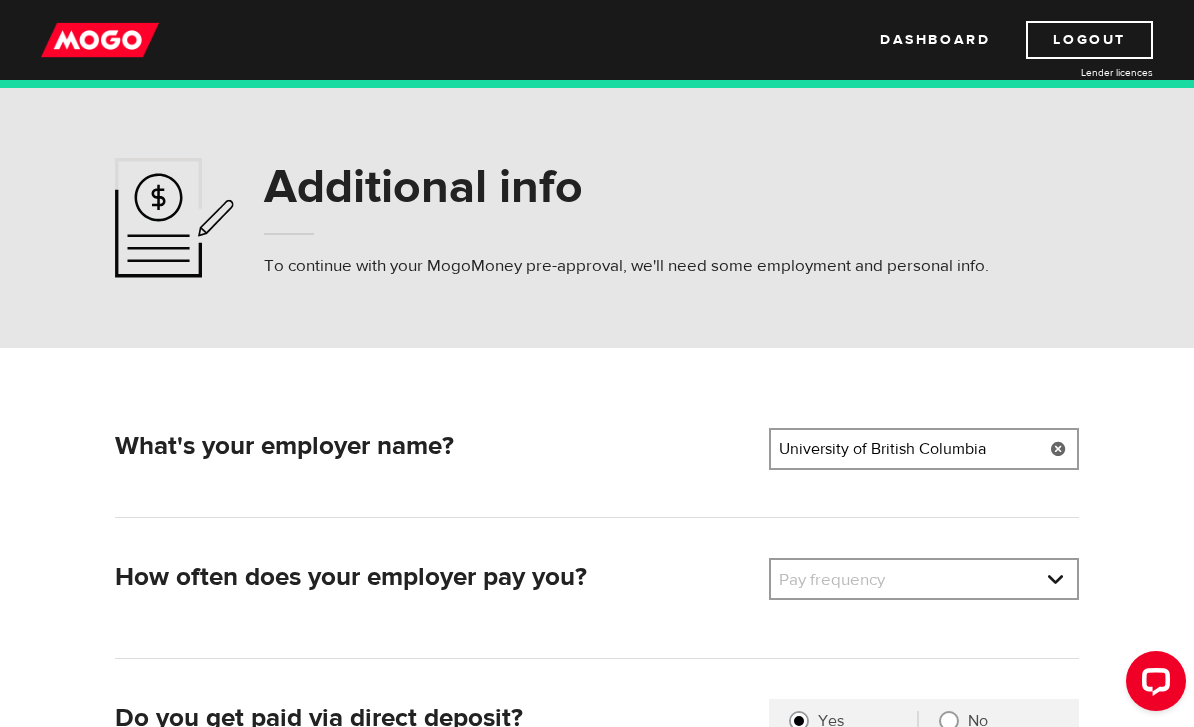 click on "Pay frequency Weekly
Bi-Weekly
Semi-Monthly
Monthly" at bounding box center (924, 581) 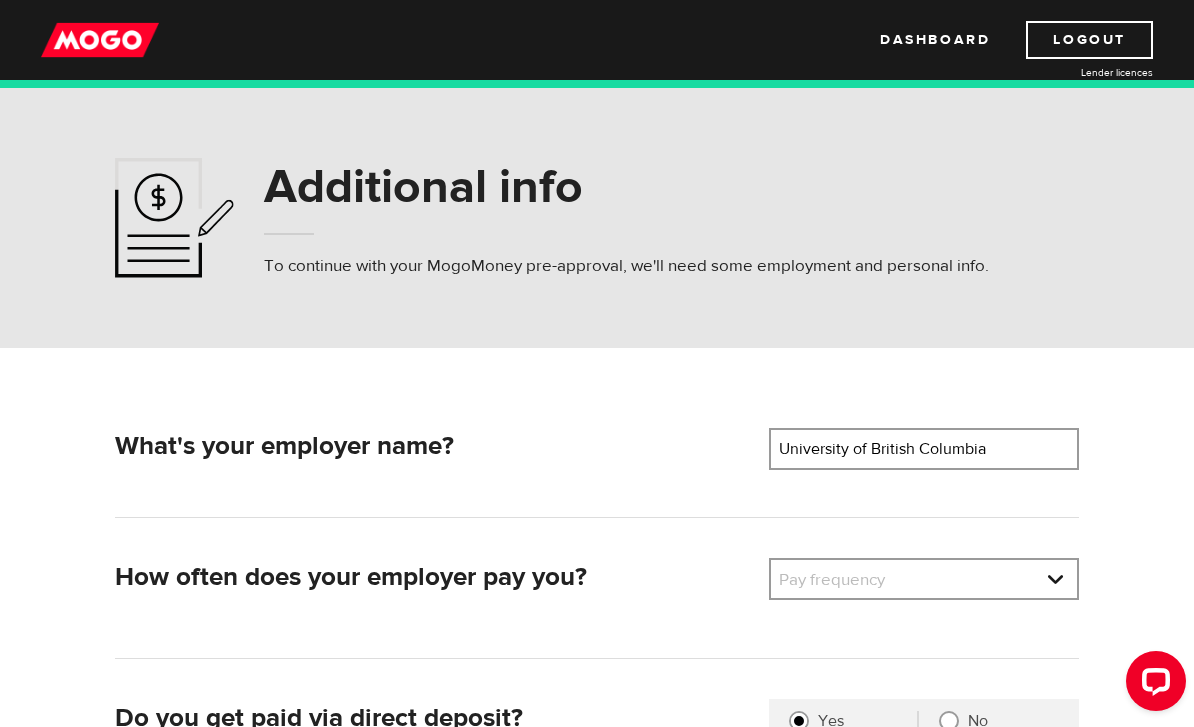 select on "3" 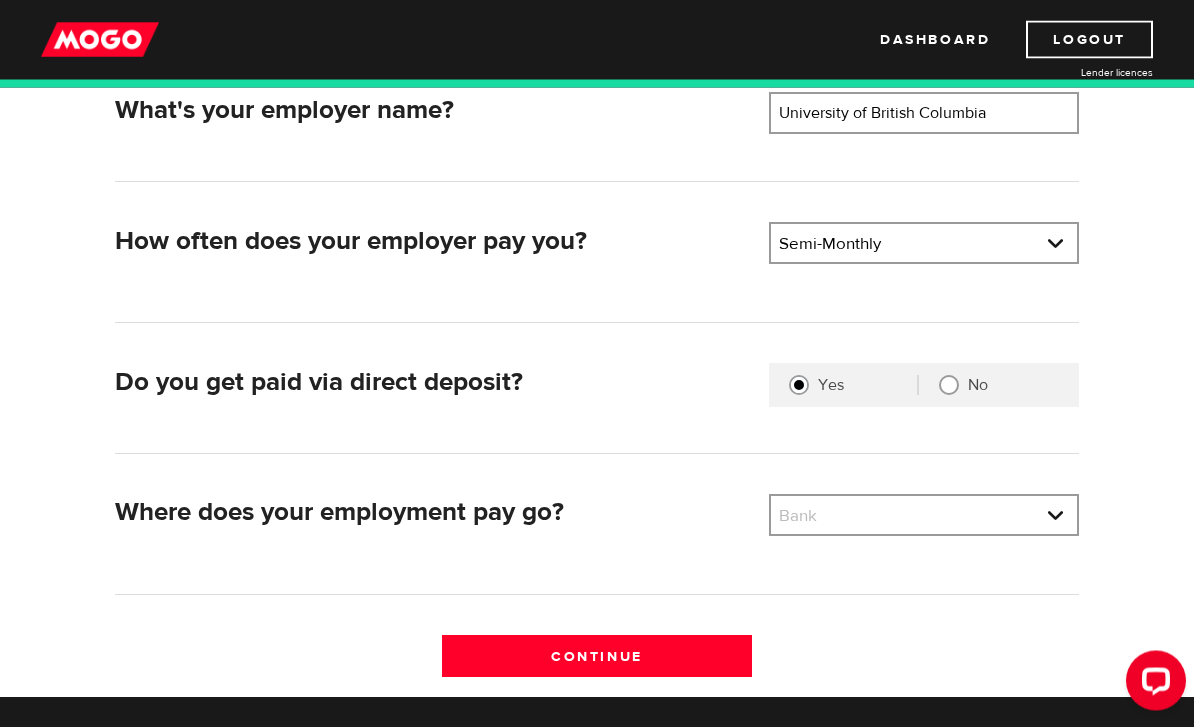 scroll, scrollTop: 337, scrollLeft: 0, axis: vertical 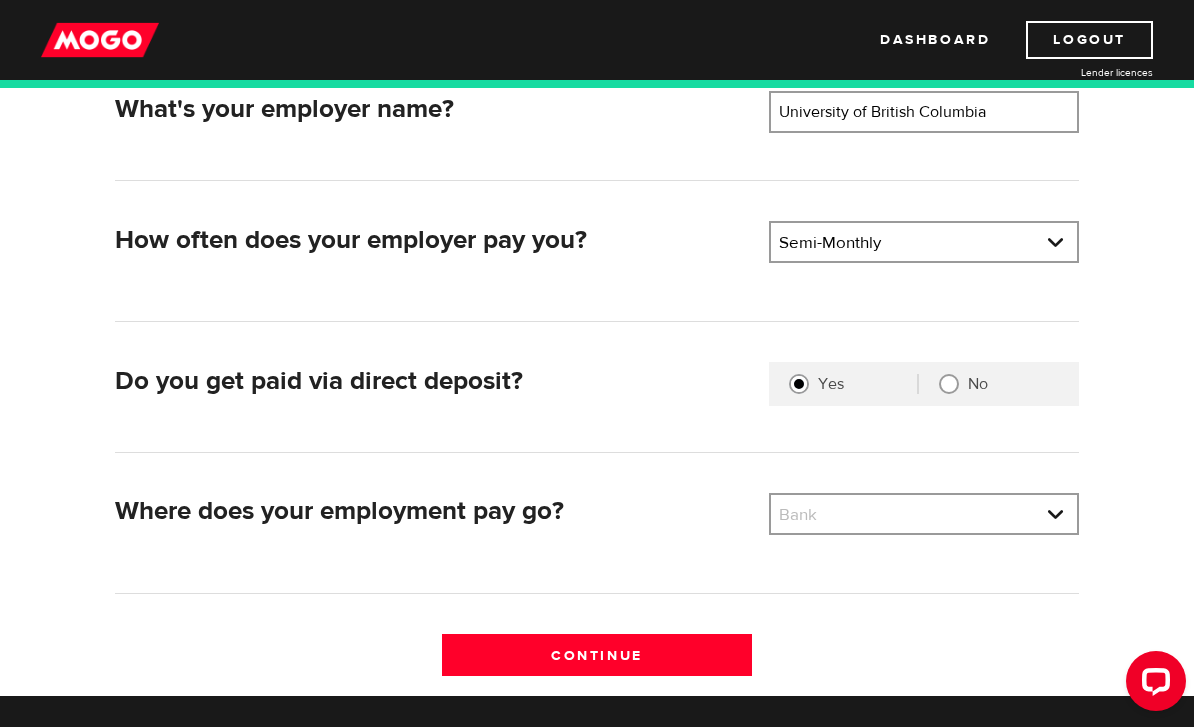 select on "9" 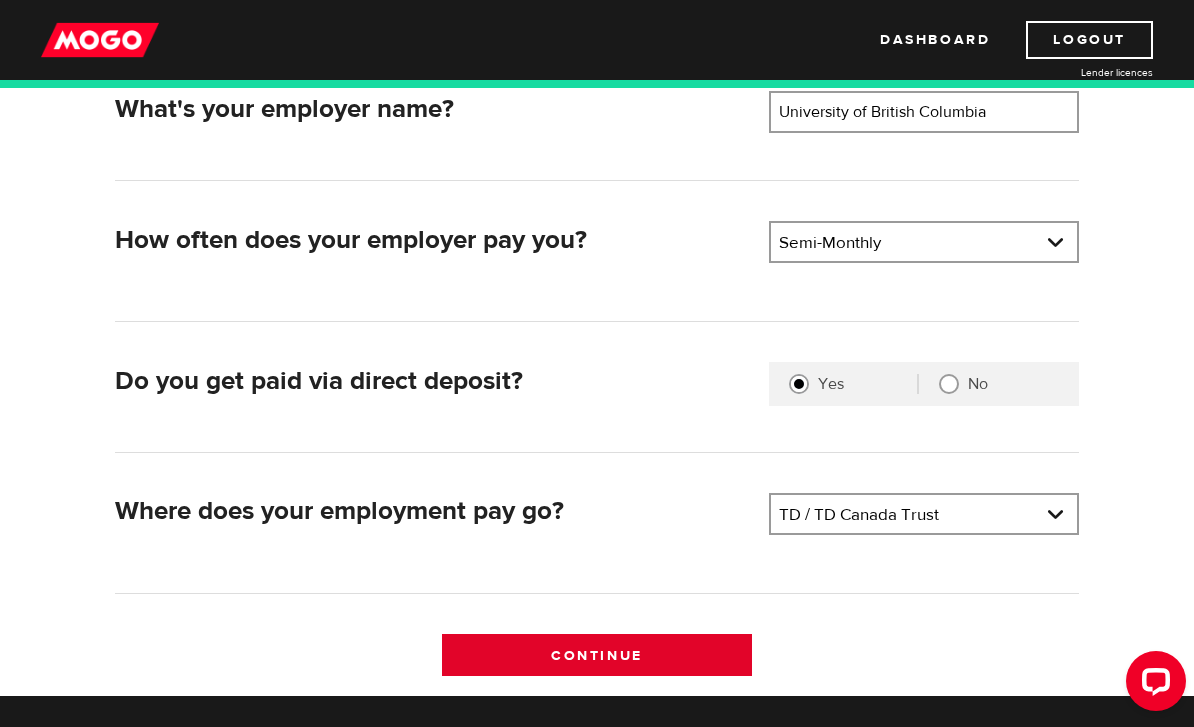 click on "Continue" at bounding box center (597, 655) 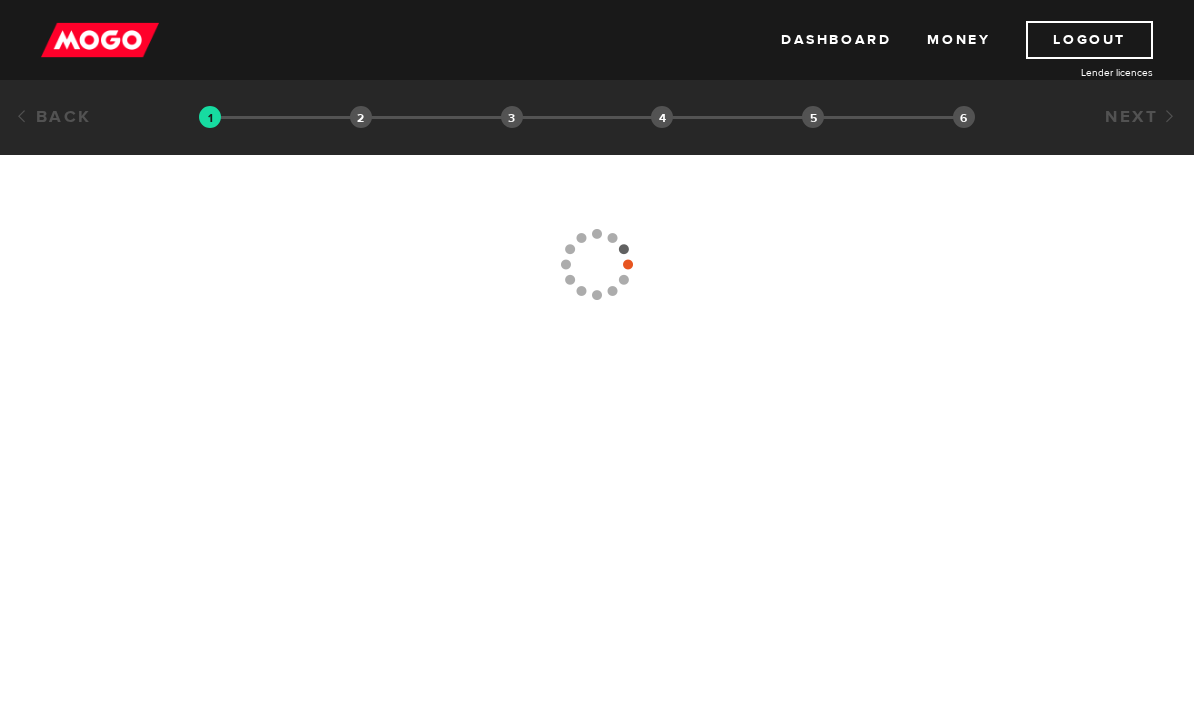 scroll, scrollTop: 0, scrollLeft: 0, axis: both 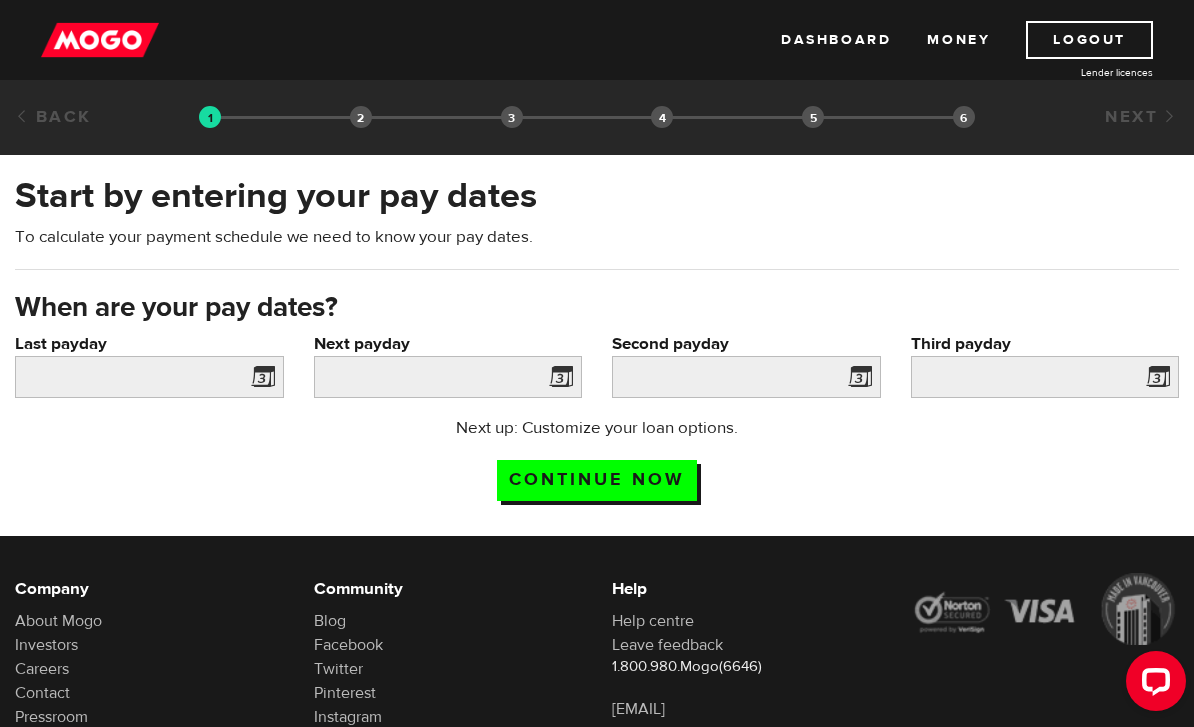 click at bounding box center (259, 380) 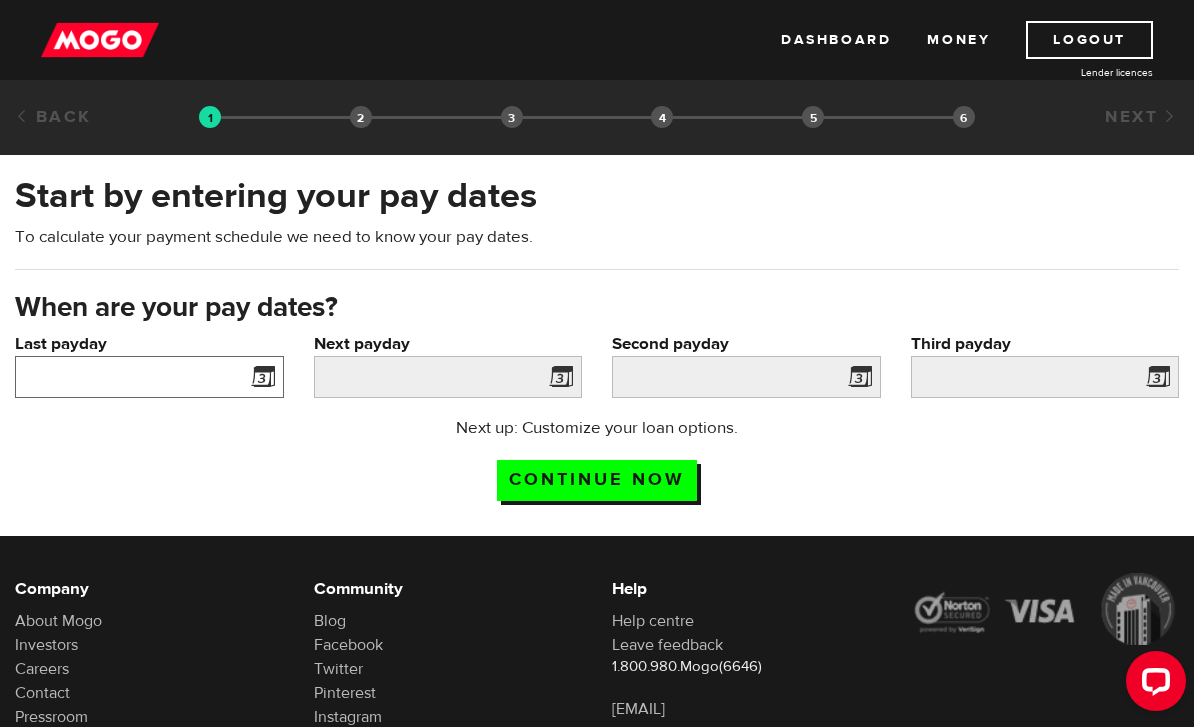 click on "Last payday" at bounding box center [149, 377] 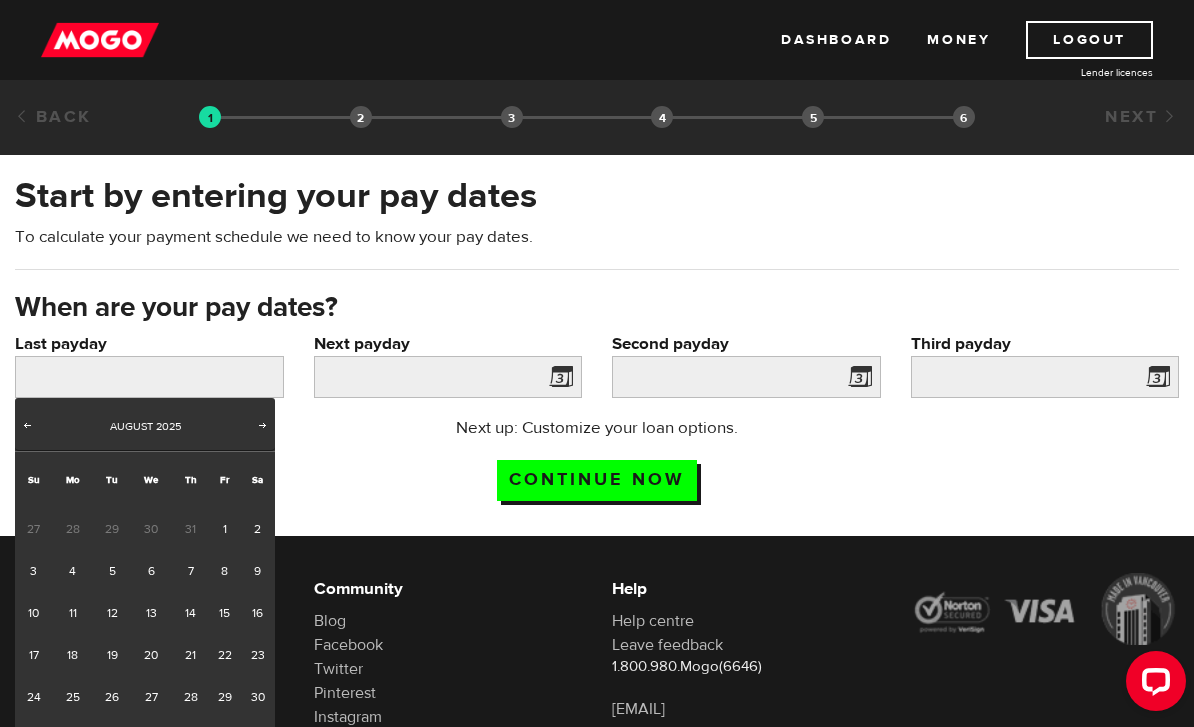 click on "31" at bounding box center (190, 529) 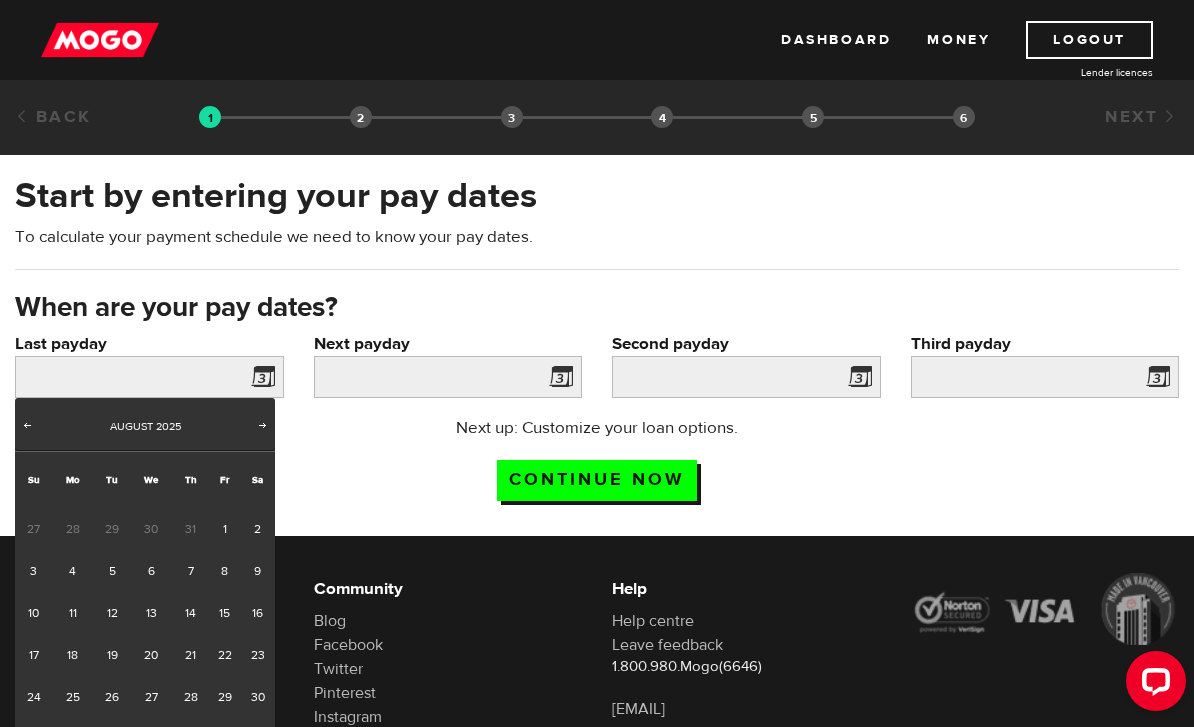 click on "Prev Next August   2025" at bounding box center [145, 424] 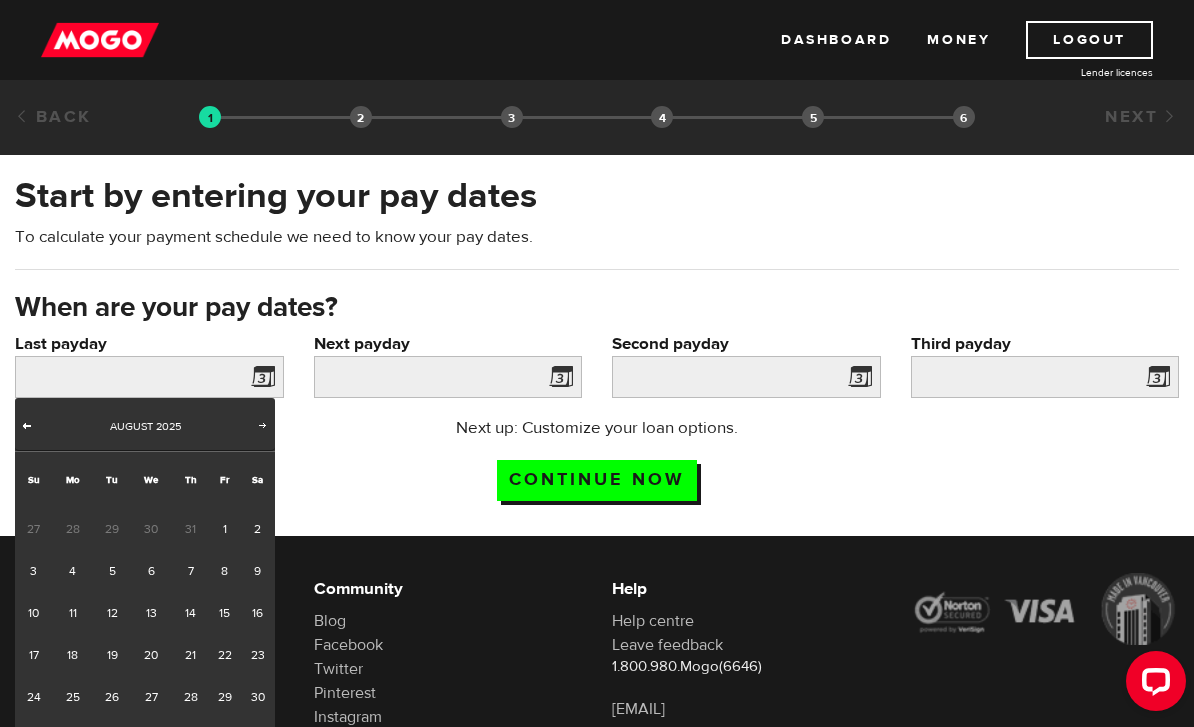 click on "Prev" at bounding box center [27, 425] 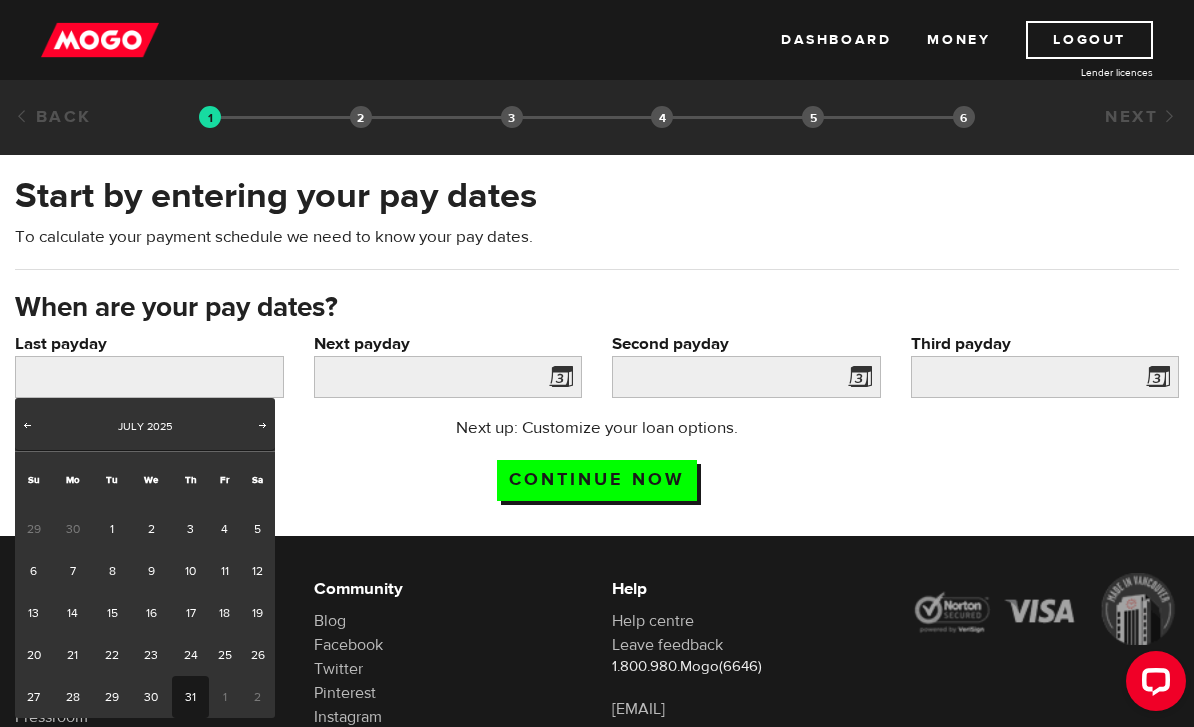 click on "31" at bounding box center [190, 697] 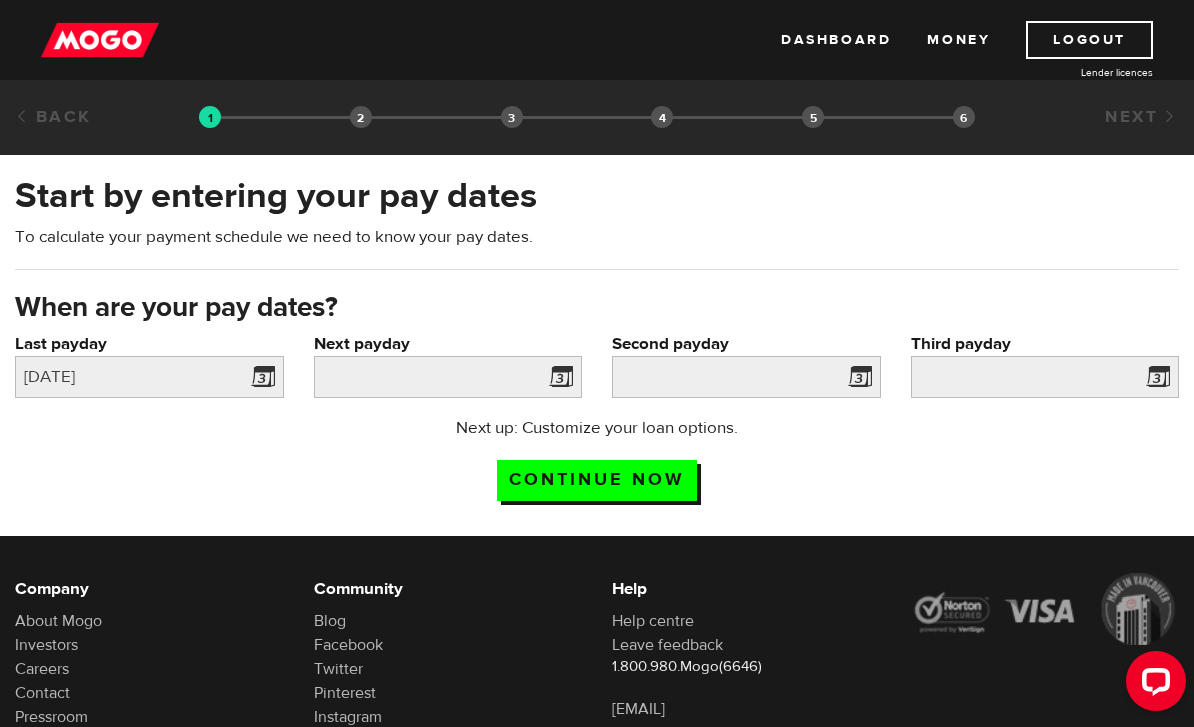 click at bounding box center [557, 380] 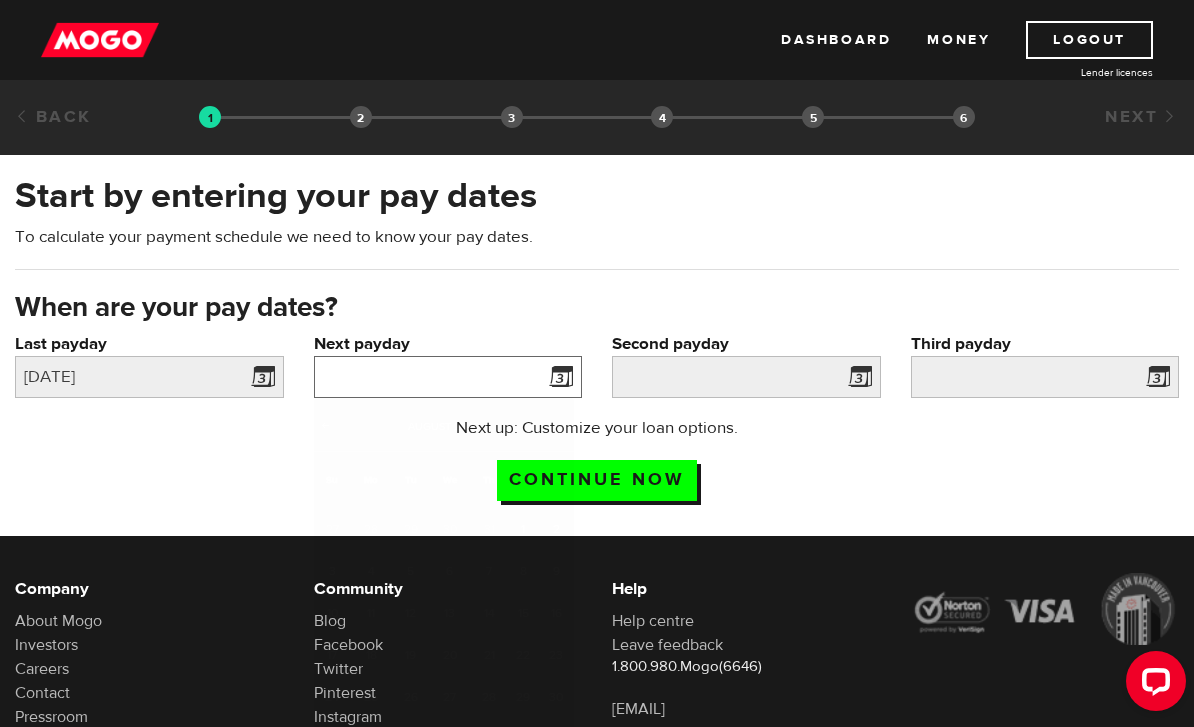 click on "Next payday" at bounding box center [448, 377] 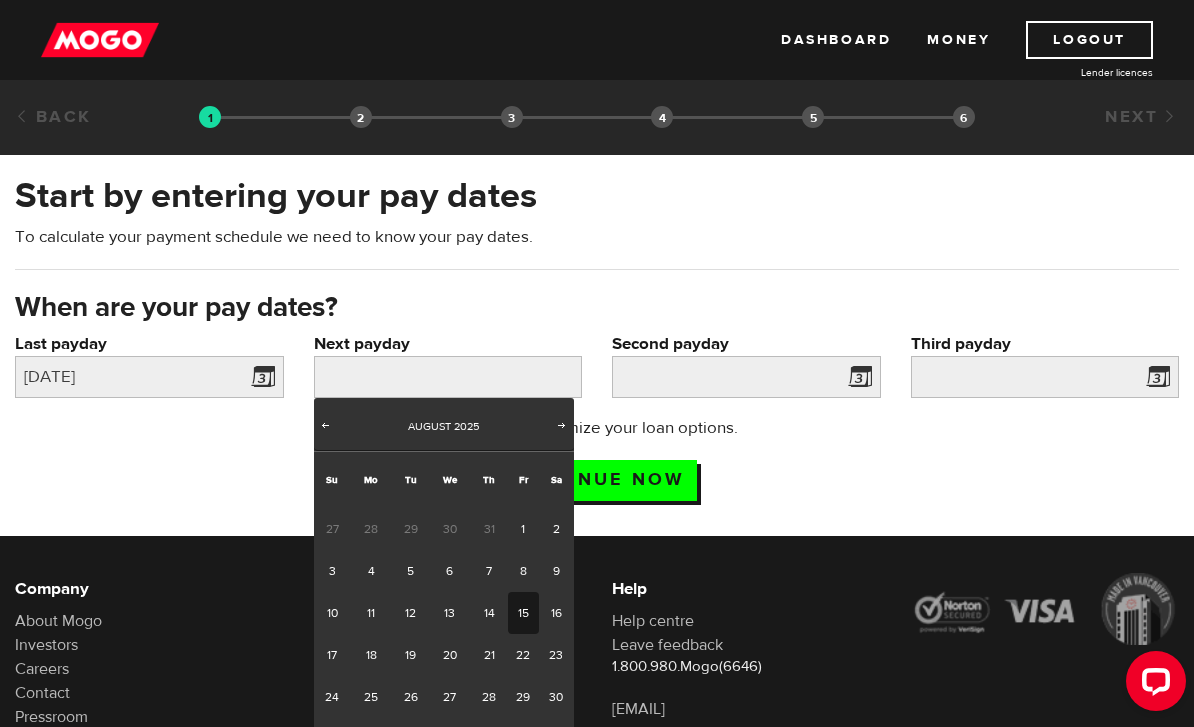 click on "15" at bounding box center (523, 613) 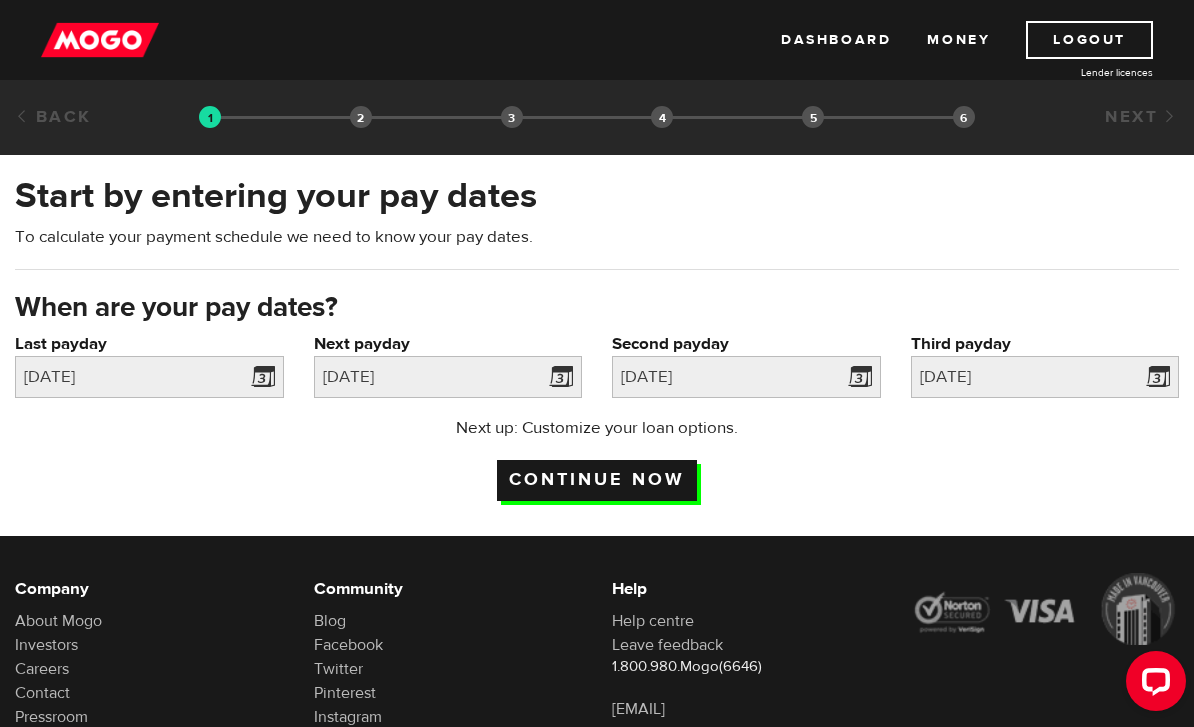 click on "Continue now" at bounding box center (597, 480) 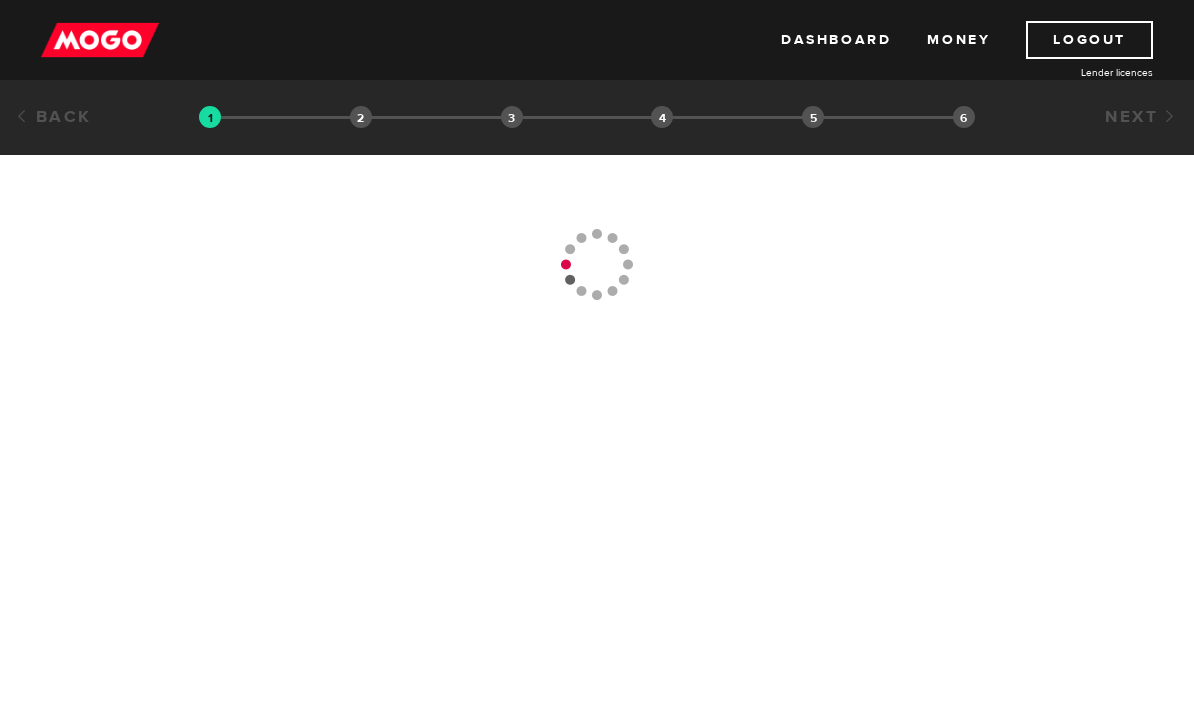 scroll, scrollTop: 0, scrollLeft: 0, axis: both 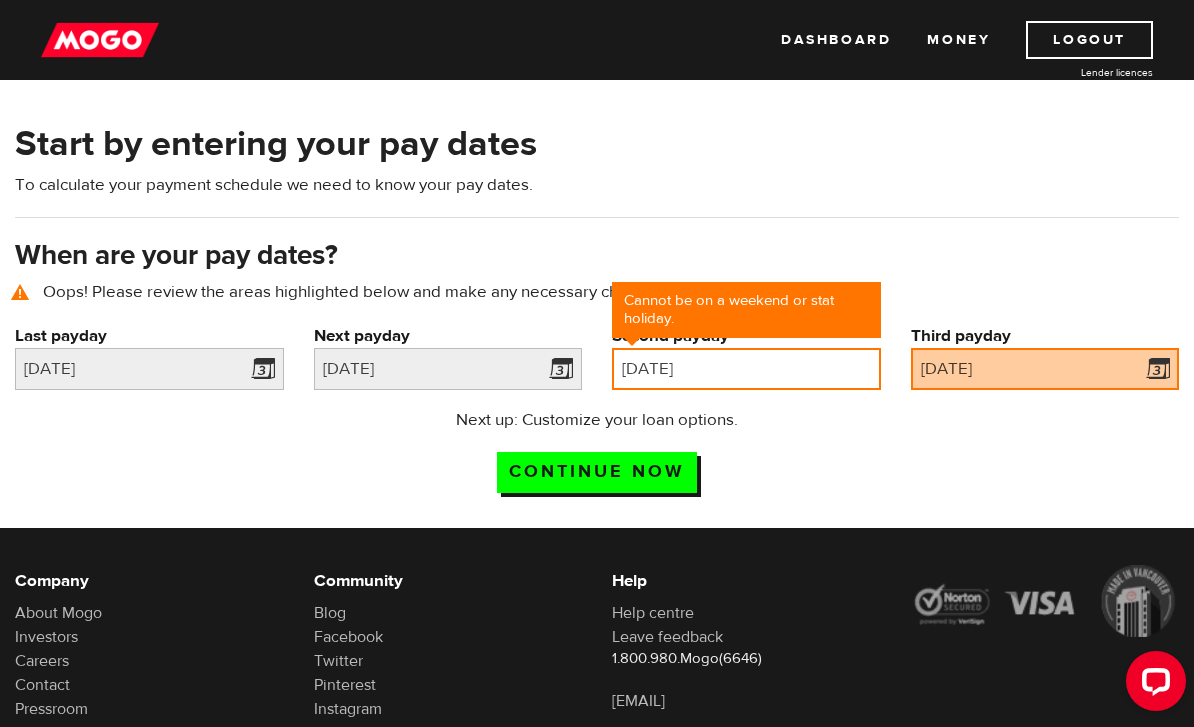 click on "2025/08/30" at bounding box center (746, 369) 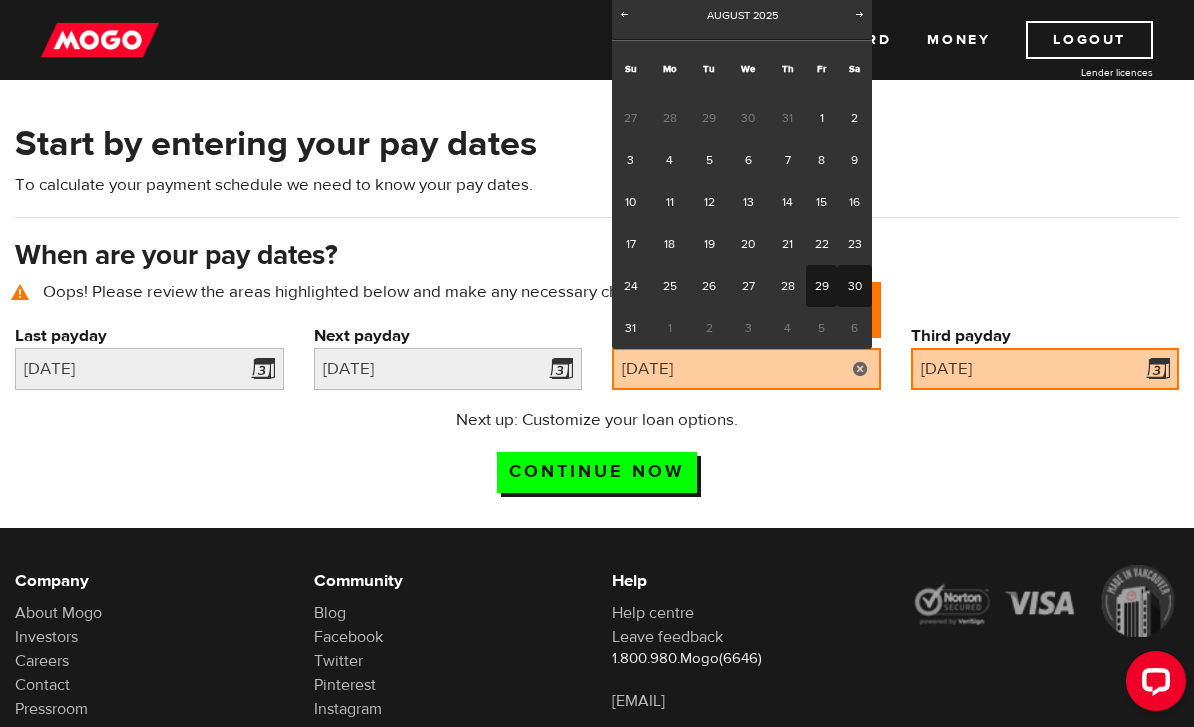 click on "29" at bounding box center (821, 286) 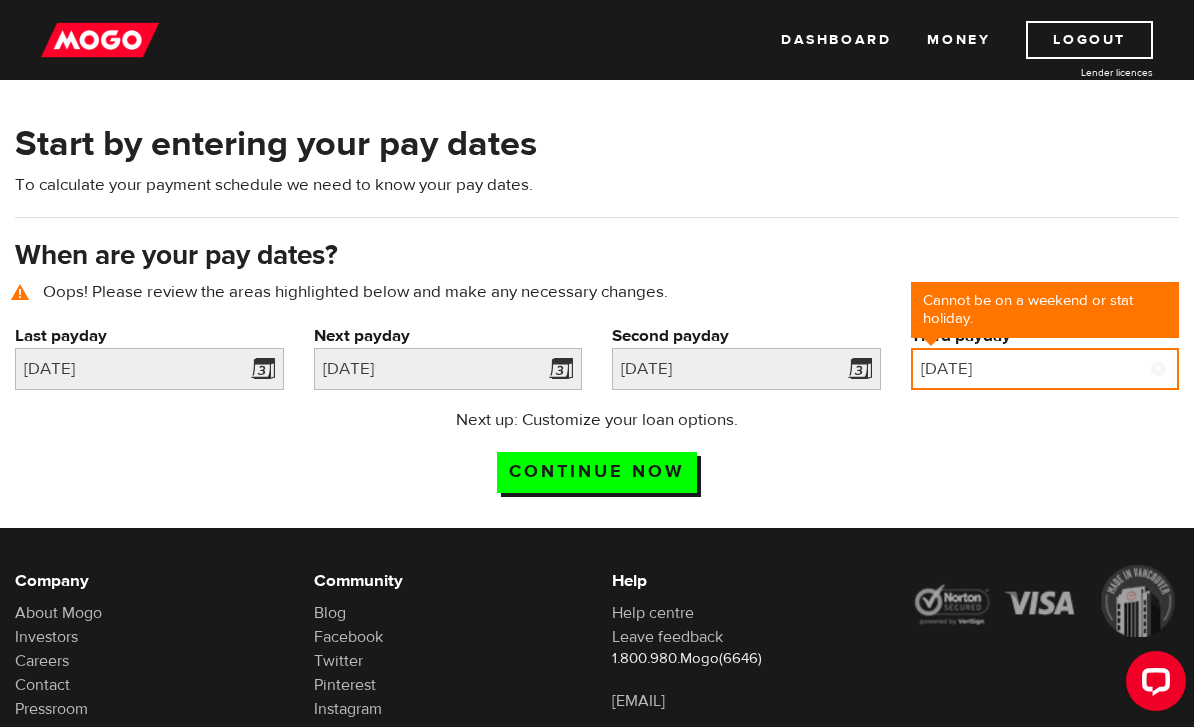 click on "2025/09/14" at bounding box center [1045, 369] 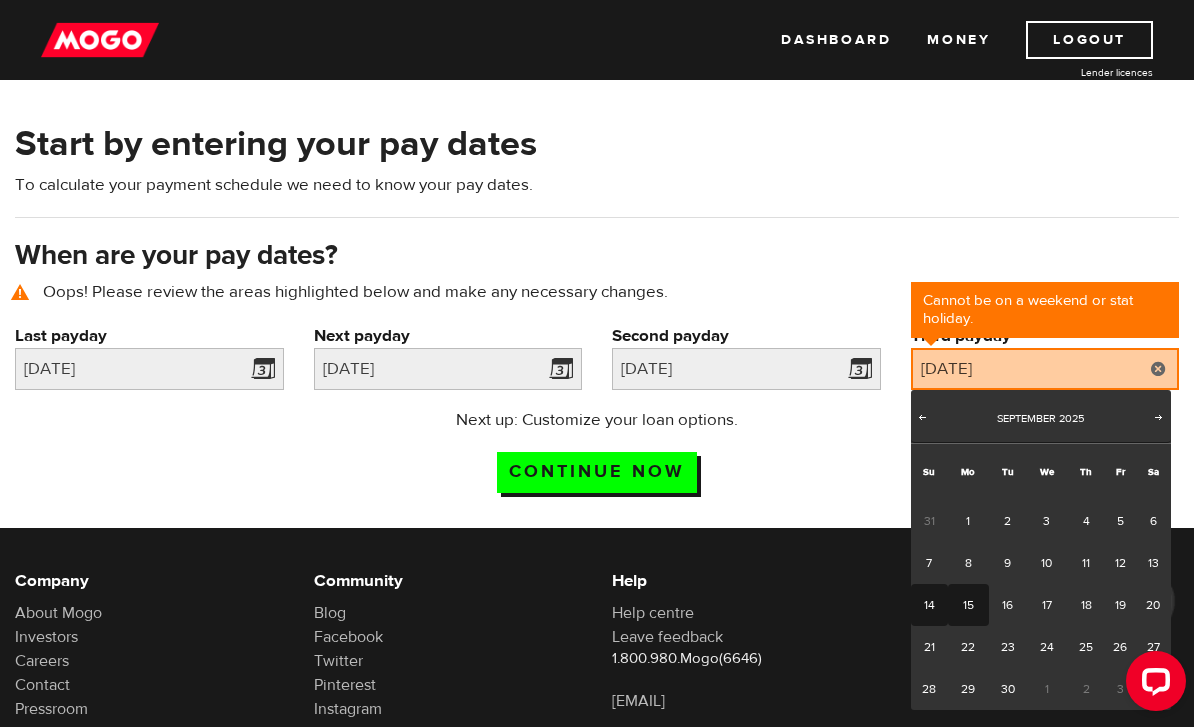 click on "15" at bounding box center (968, 605) 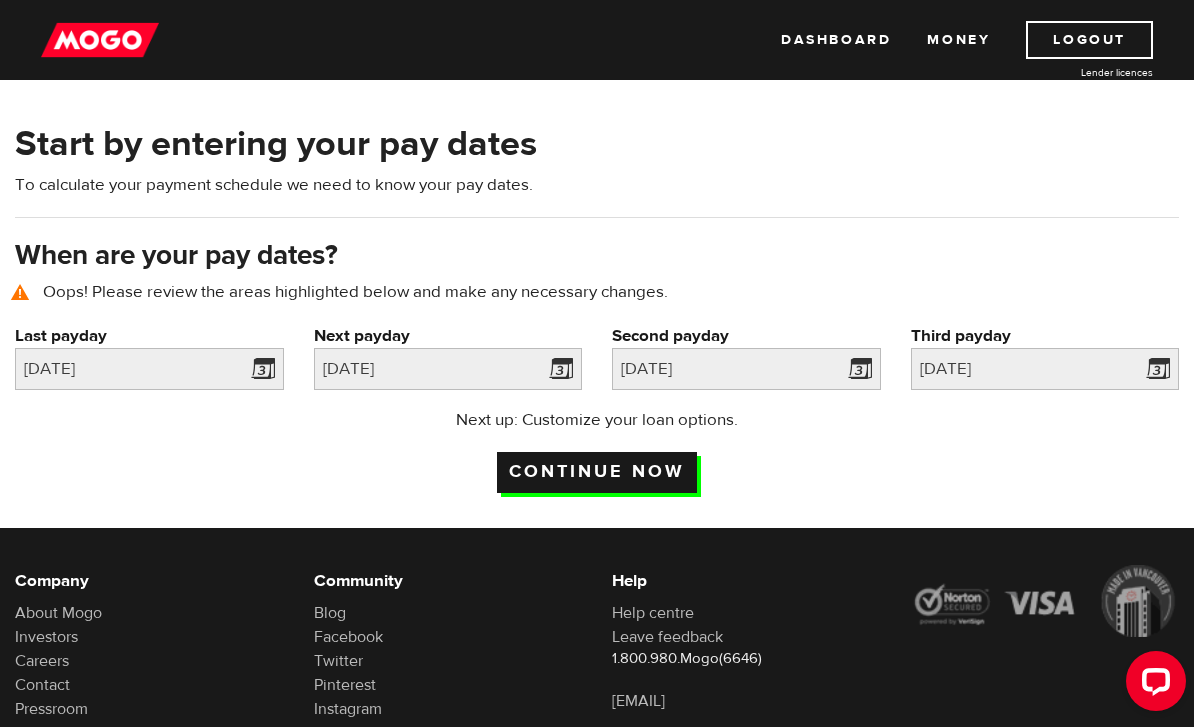 click on "Continue now" at bounding box center (597, 472) 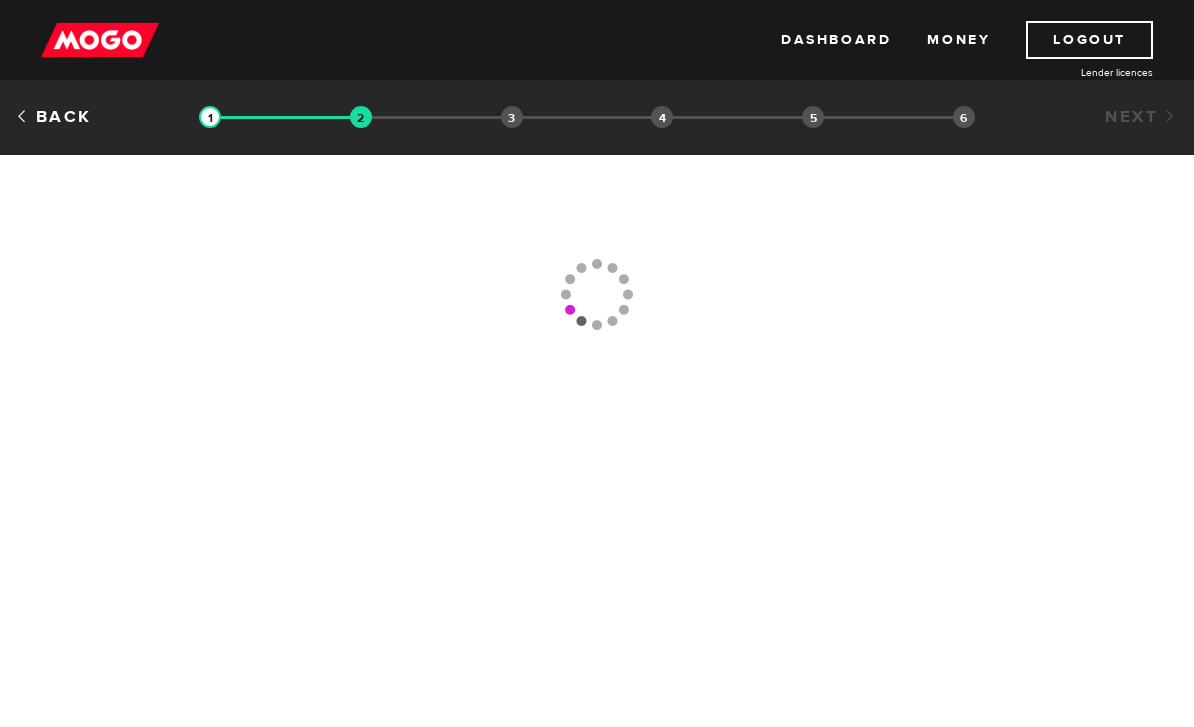 scroll, scrollTop: 0, scrollLeft: 0, axis: both 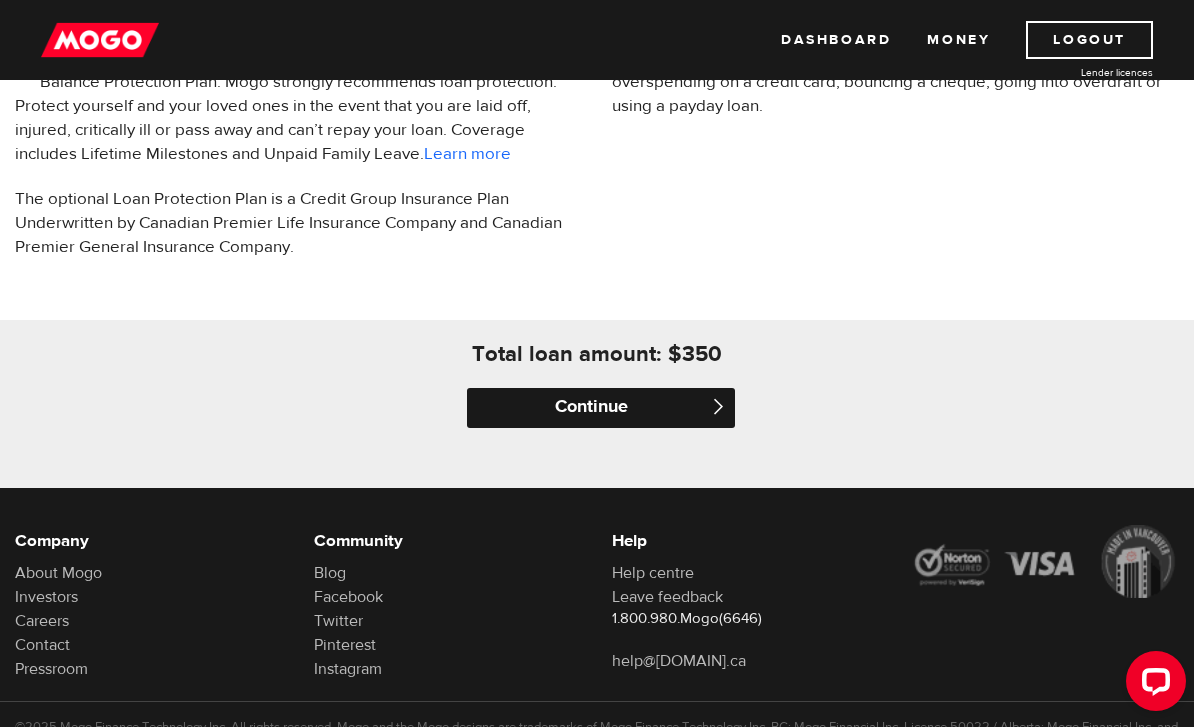 click on "Continue" at bounding box center (601, 408) 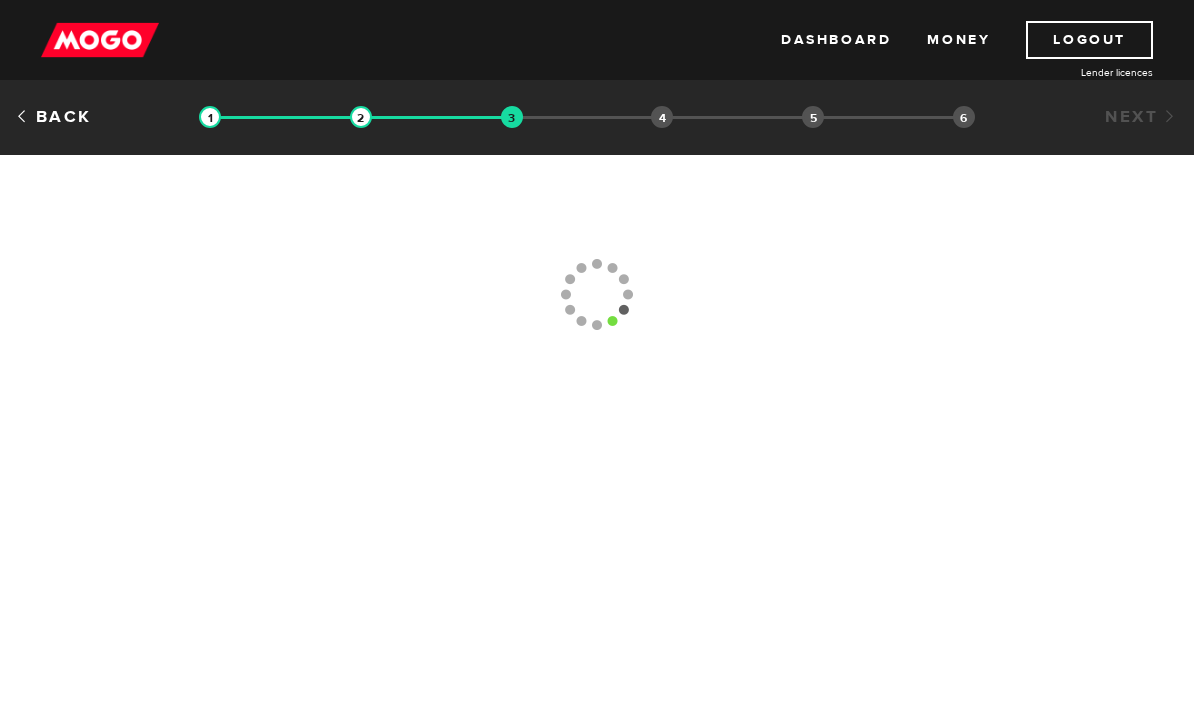 scroll, scrollTop: 0, scrollLeft: 0, axis: both 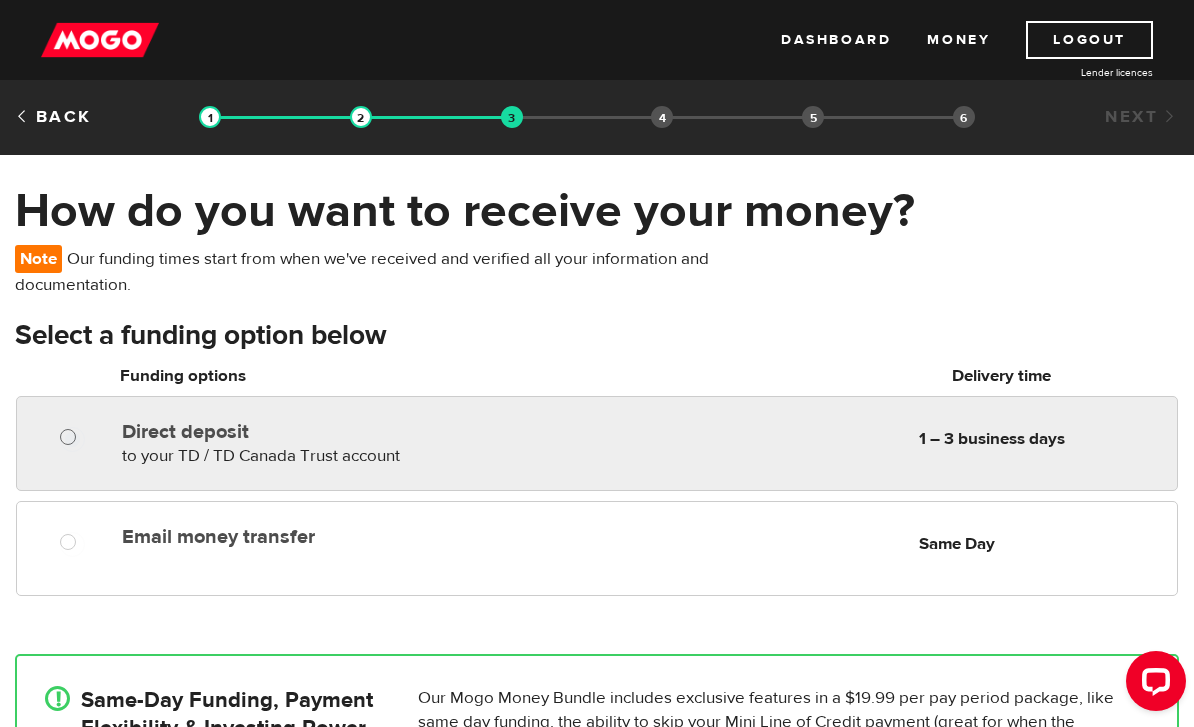 radio on "true" 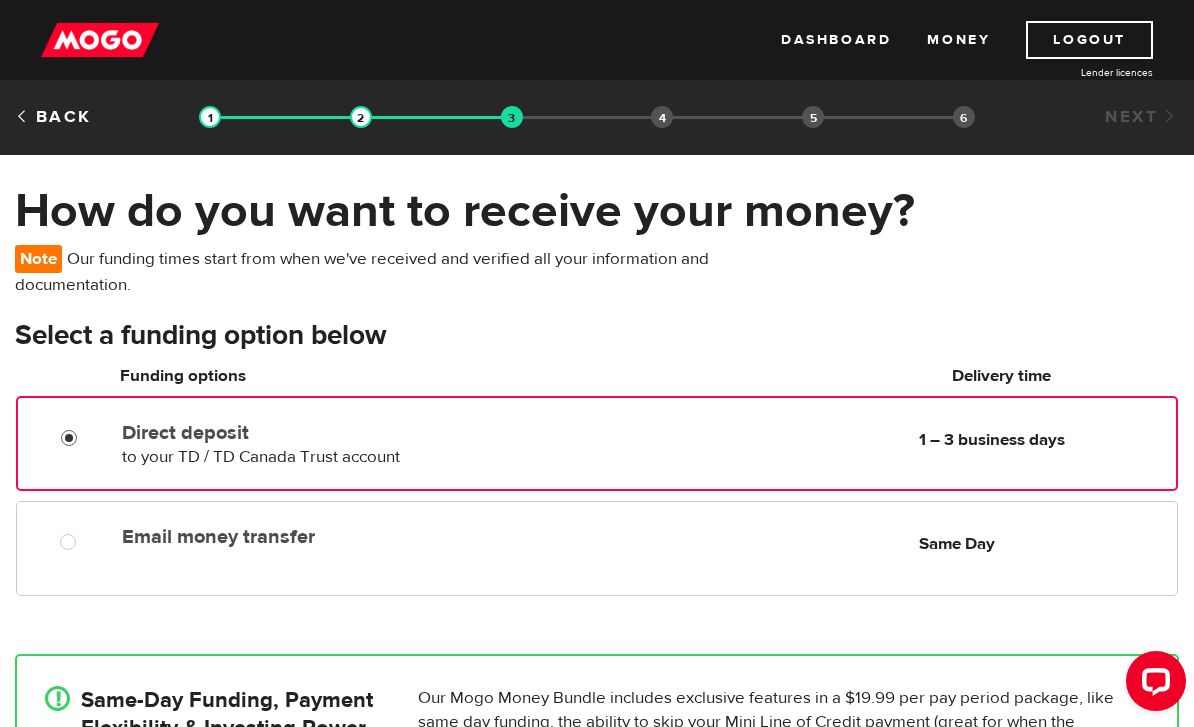 click at bounding box center (76, 440) 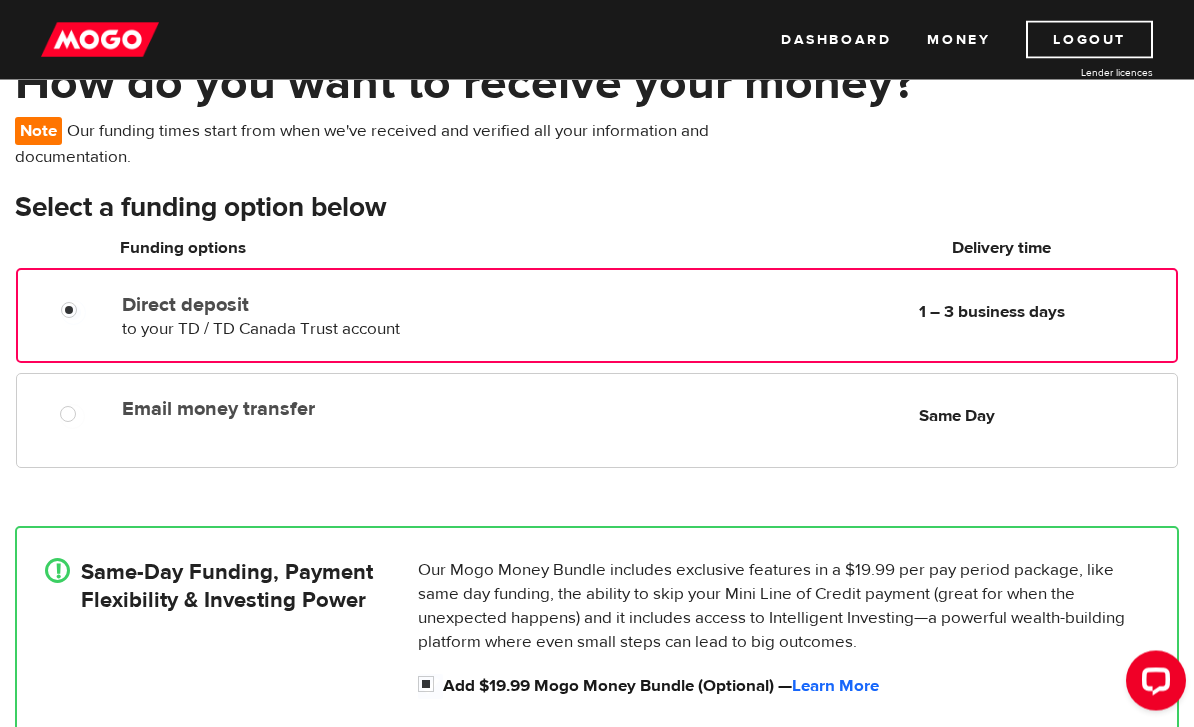 scroll, scrollTop: 128, scrollLeft: 0, axis: vertical 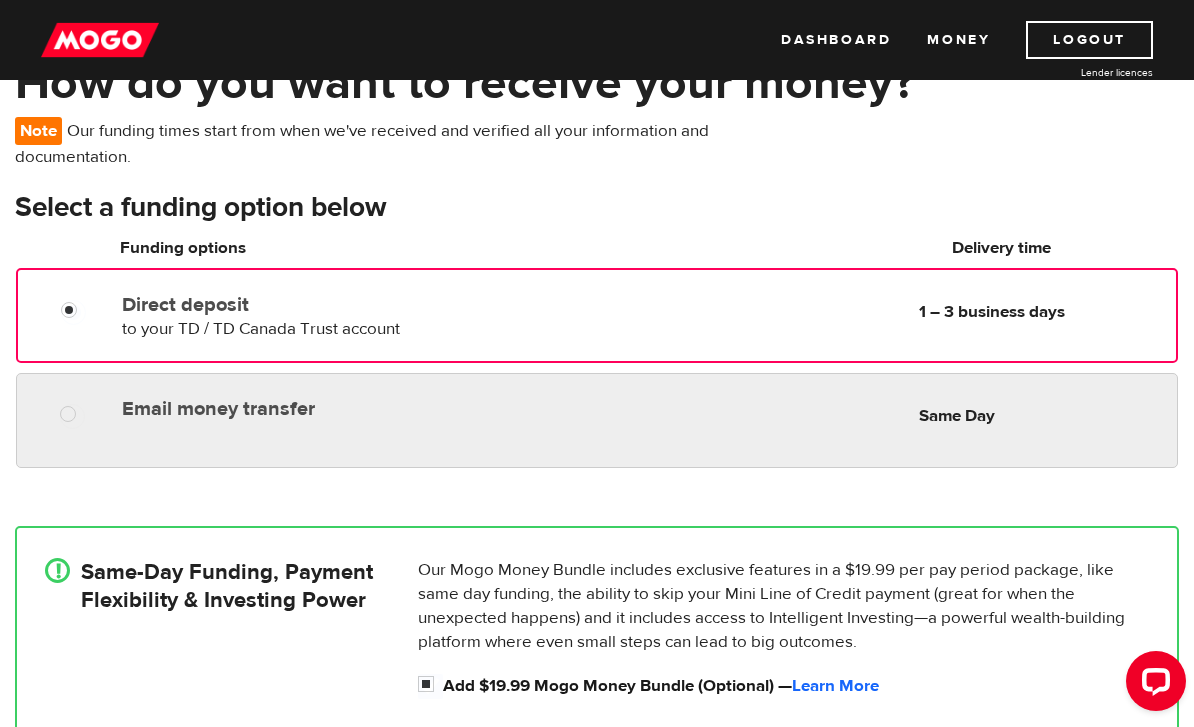 radio on "true" 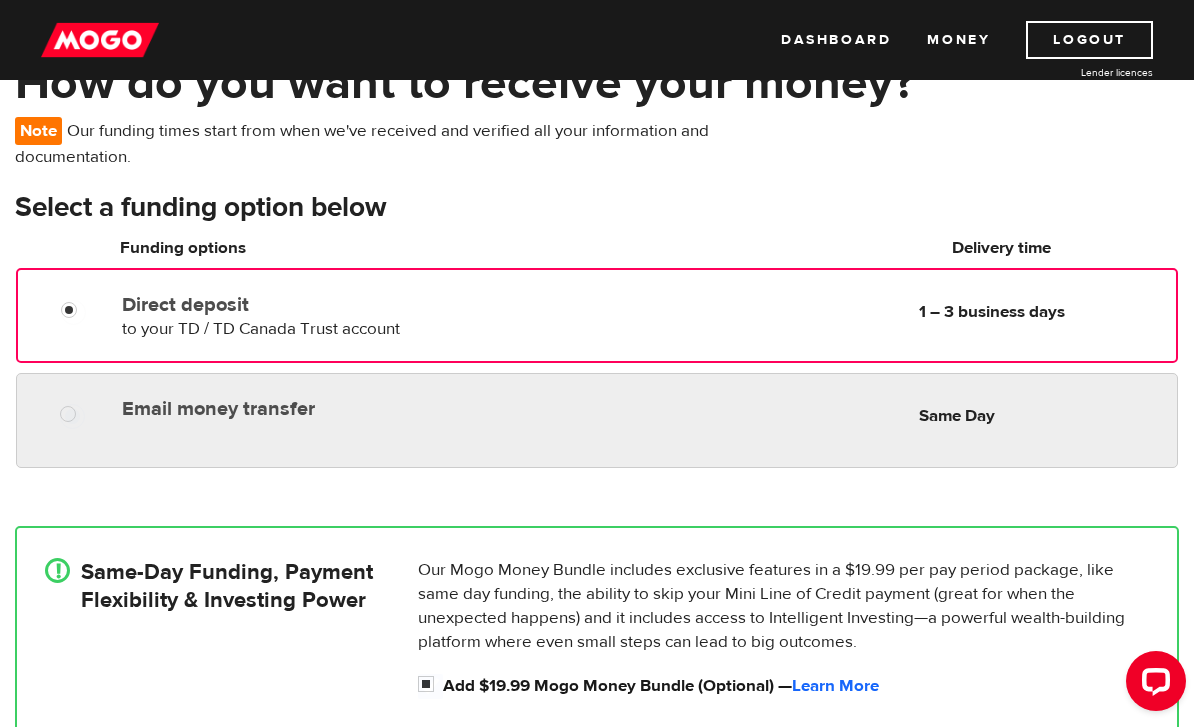 click on "Email money transfer" at bounding box center (335, 409) 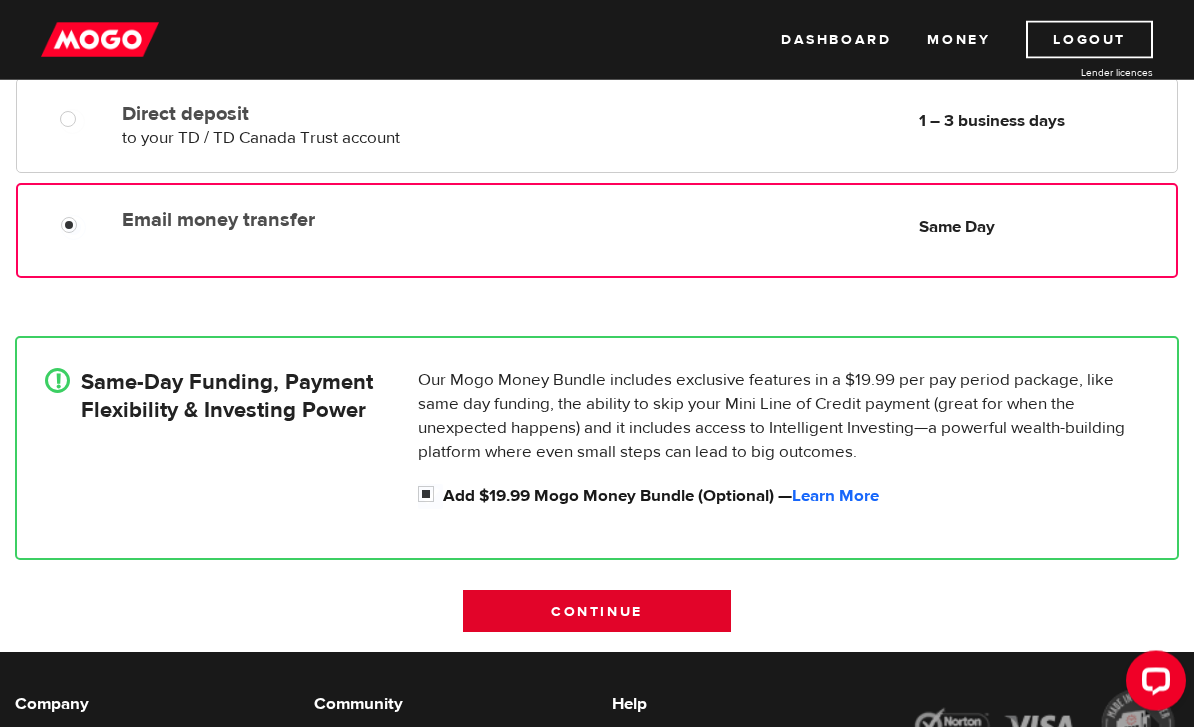 scroll, scrollTop: 318, scrollLeft: 0, axis: vertical 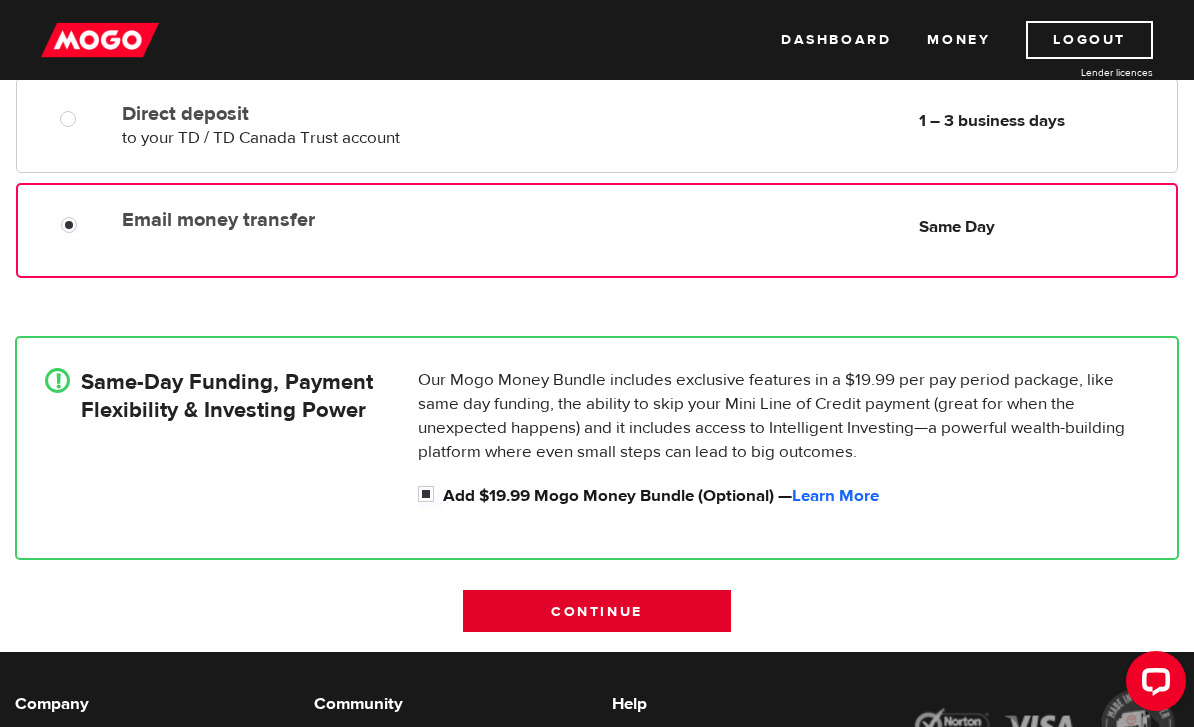 click on "Continue" at bounding box center (597, 611) 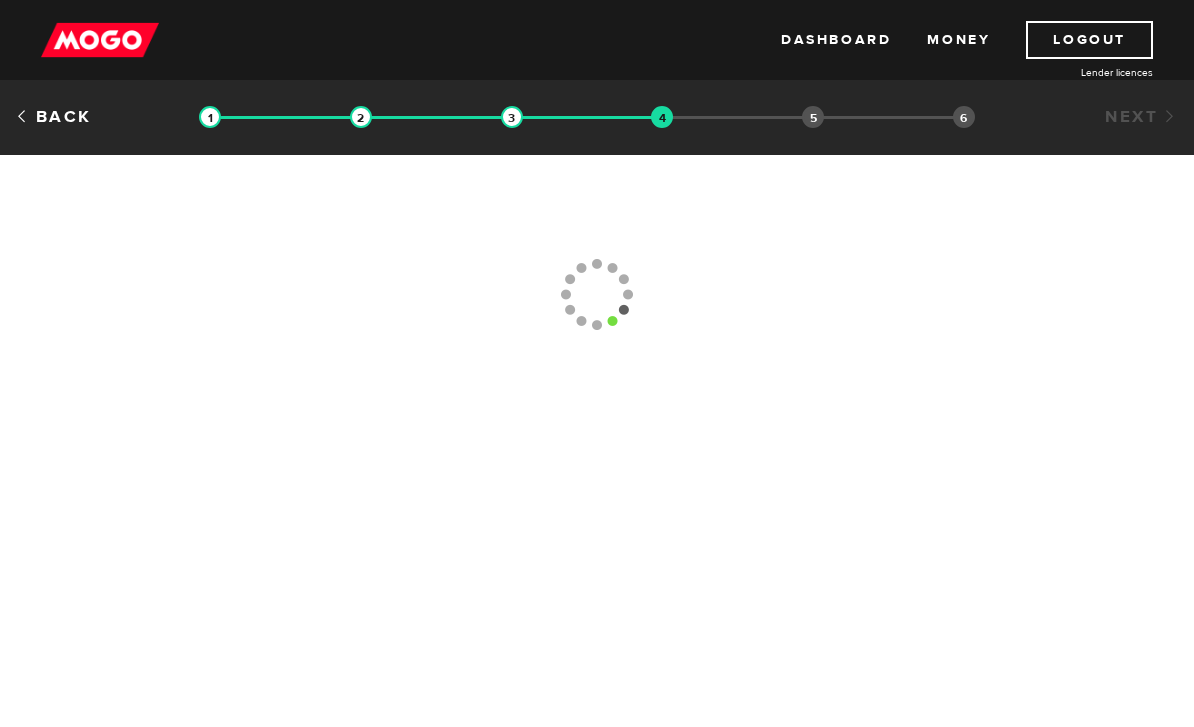 scroll, scrollTop: 0, scrollLeft: 0, axis: both 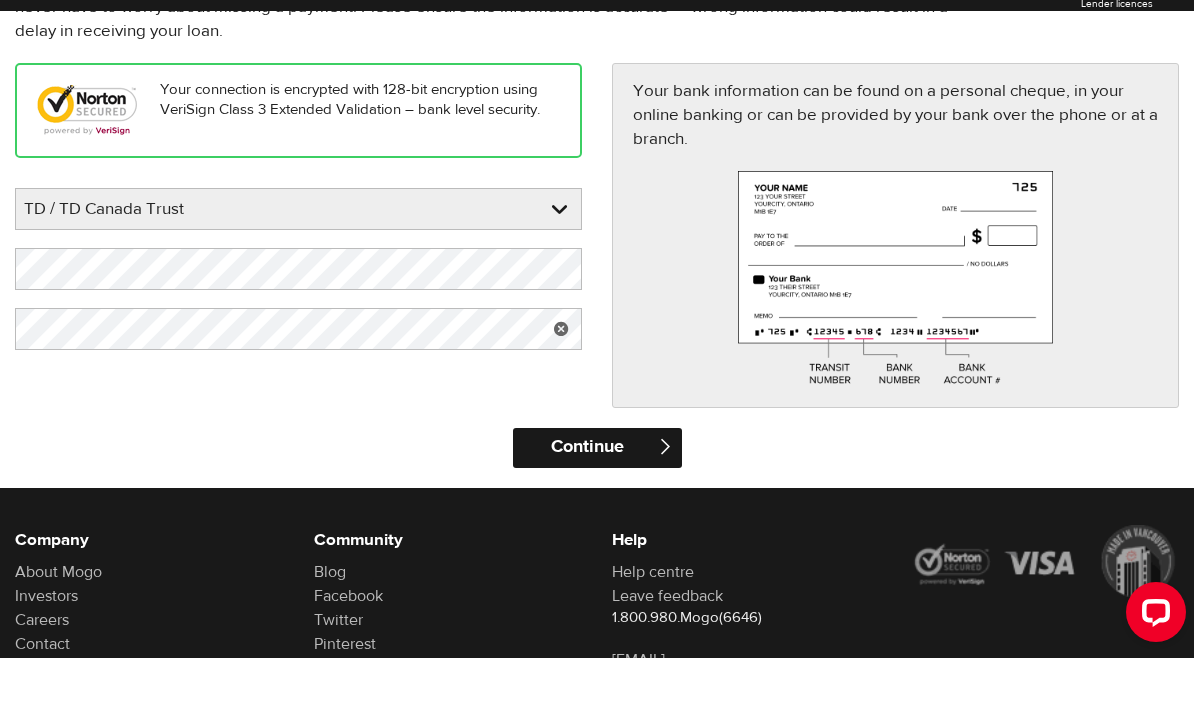 click on "Continue" at bounding box center (597, 517) 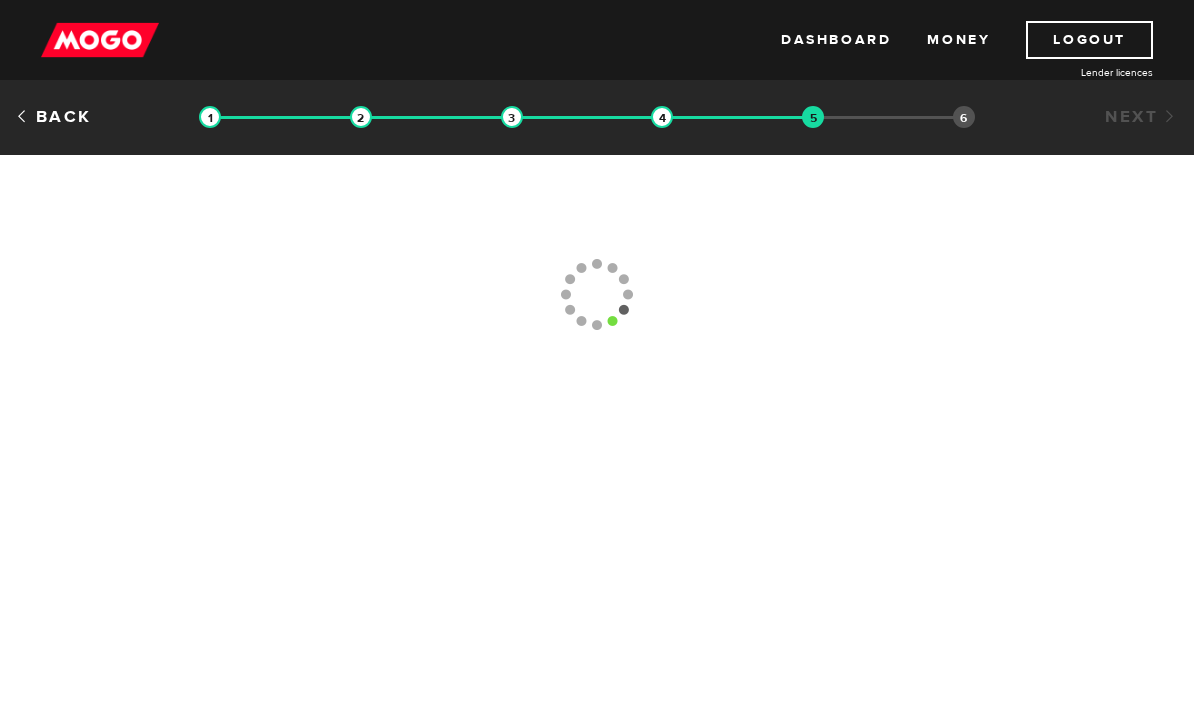scroll, scrollTop: 0, scrollLeft: 0, axis: both 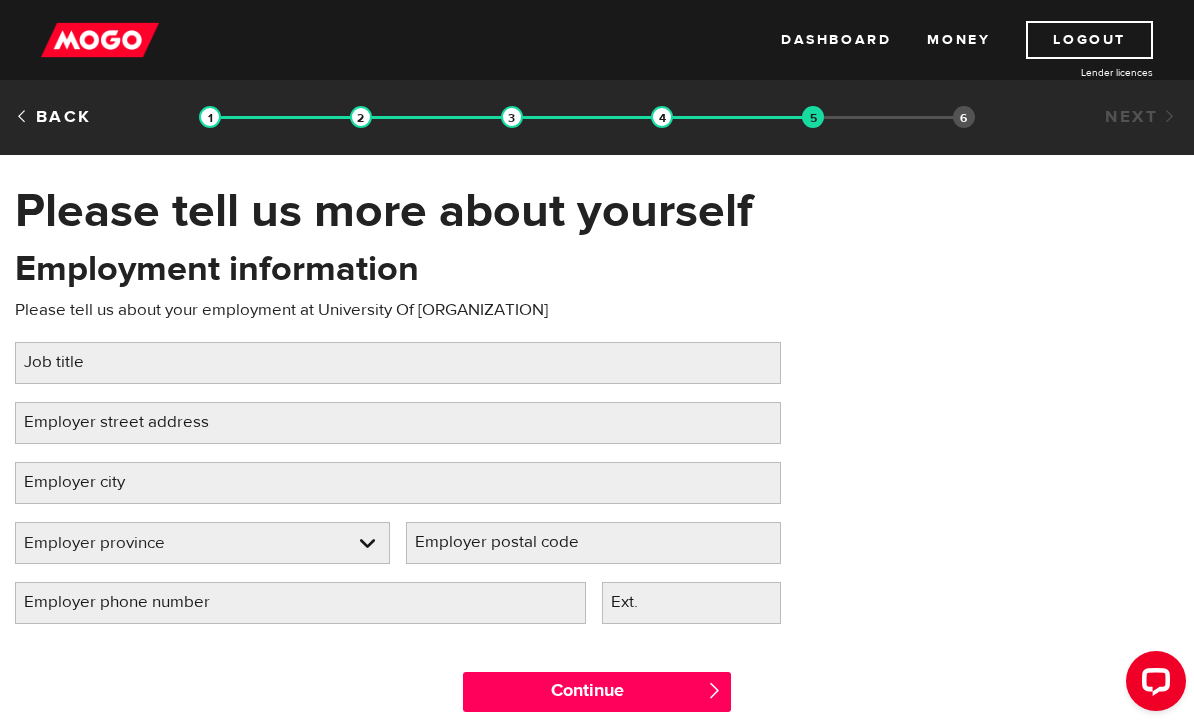 click on "Job title" at bounding box center (70, 362) 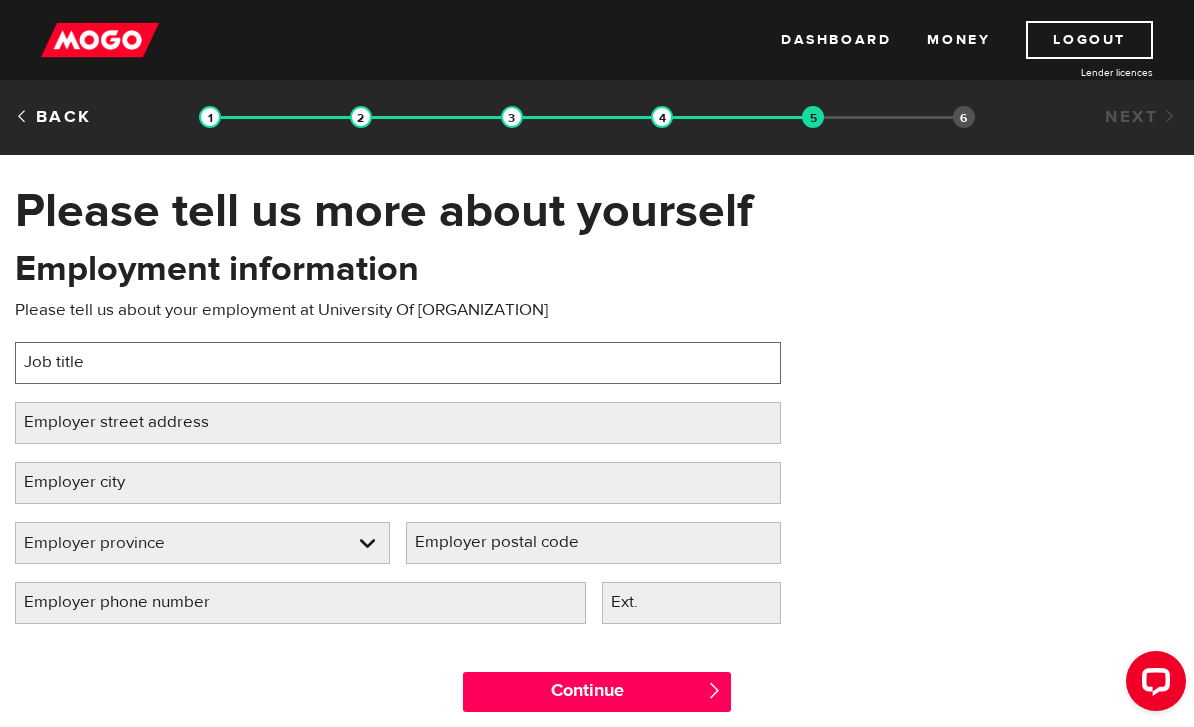 click on "Job title" at bounding box center (398, 363) 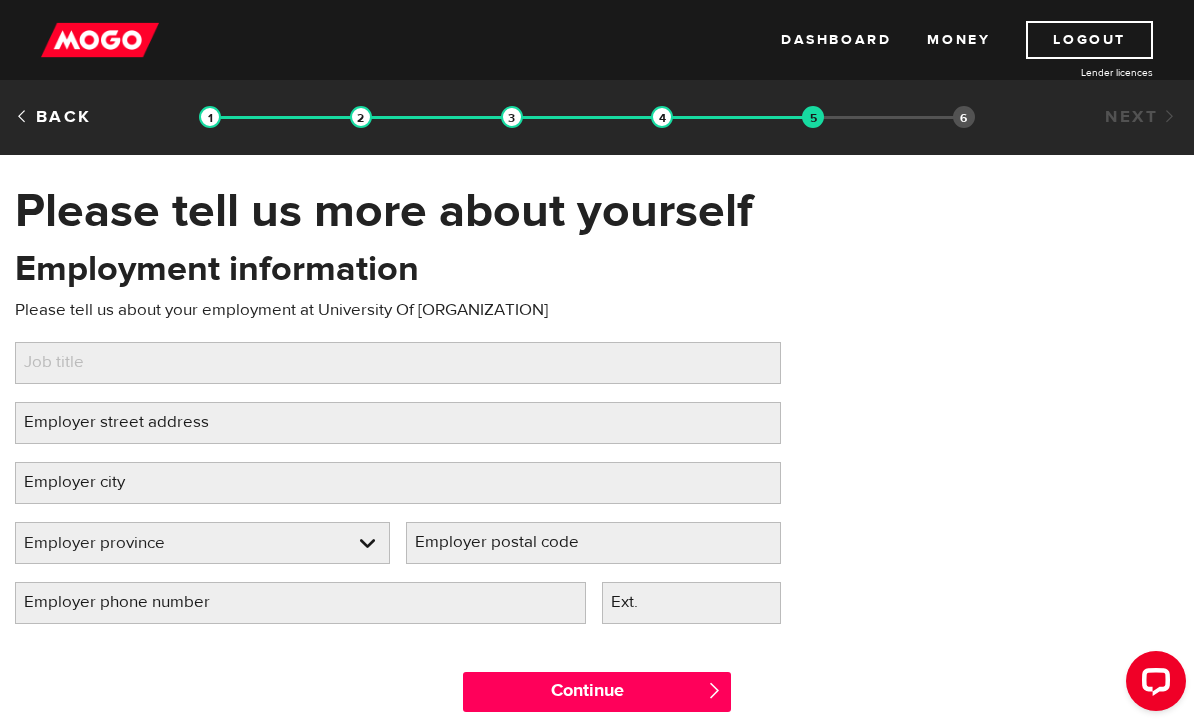 click on "Job title" at bounding box center [70, 362] 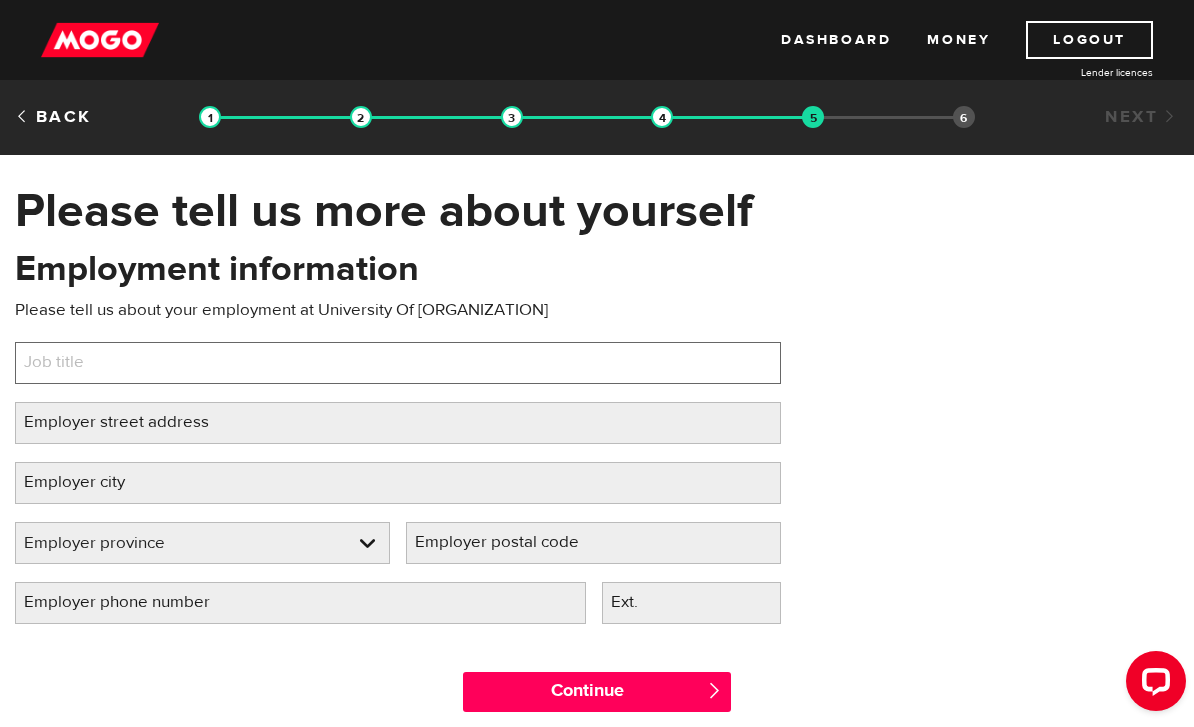 click on "Job title" at bounding box center [398, 363] 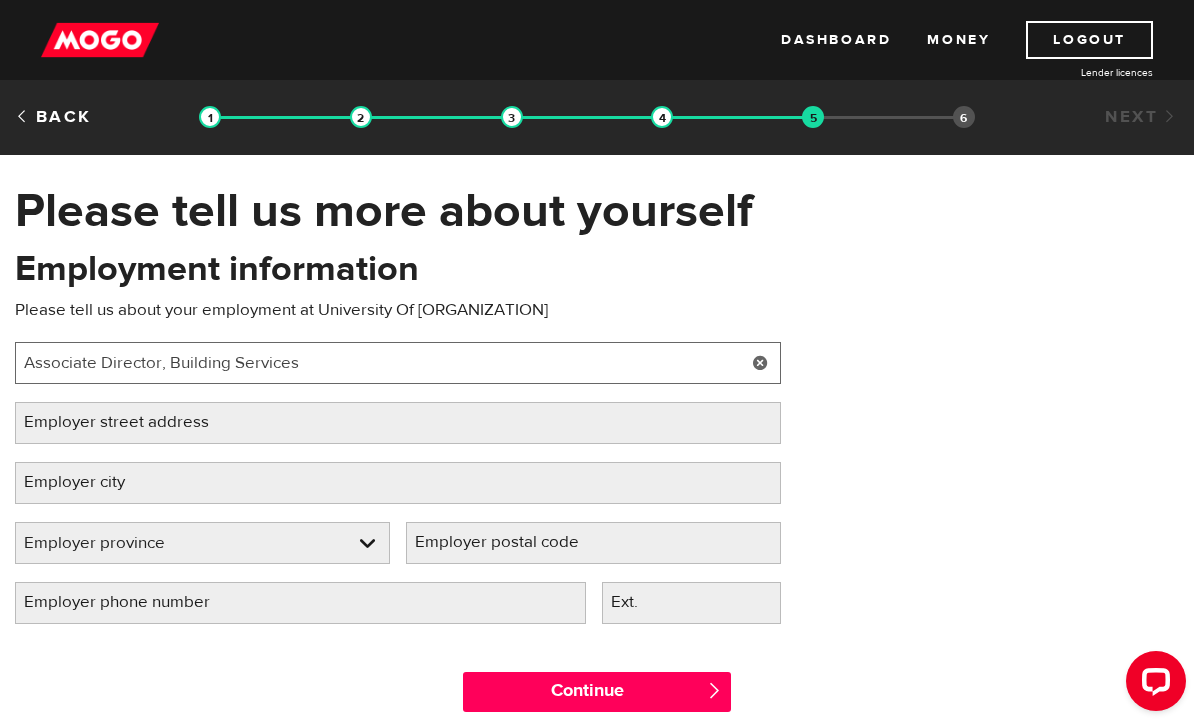 type on "Associate Director, Building Services" 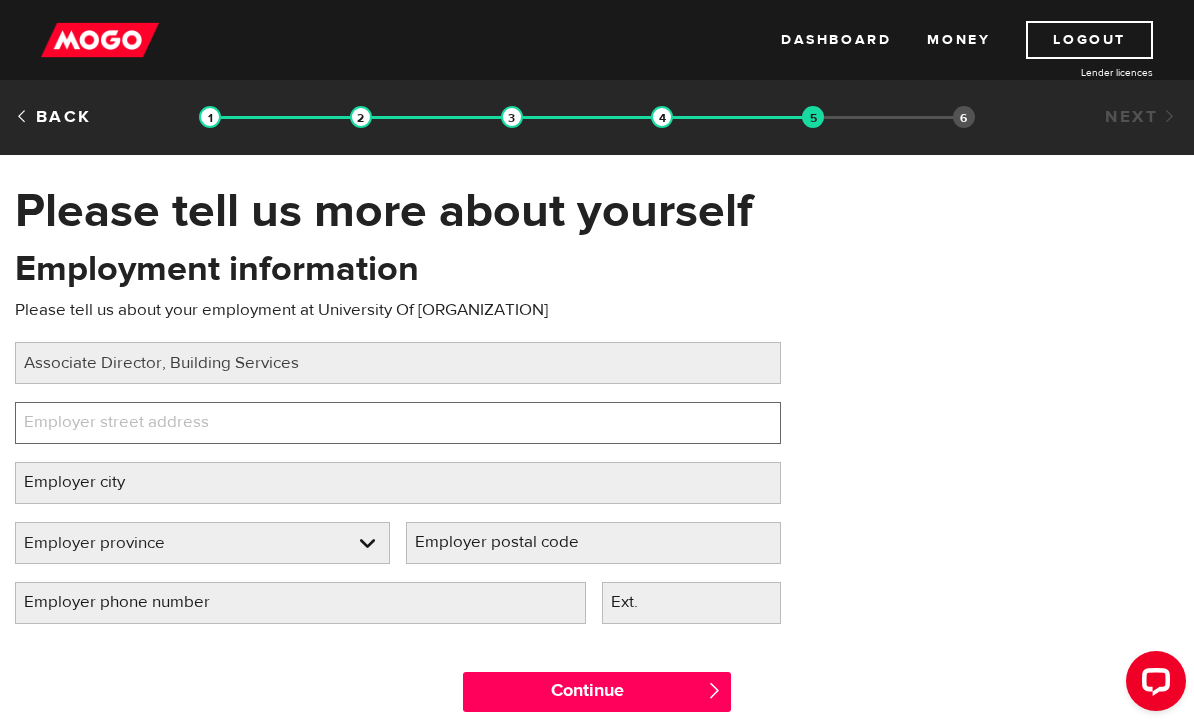 type on "6" 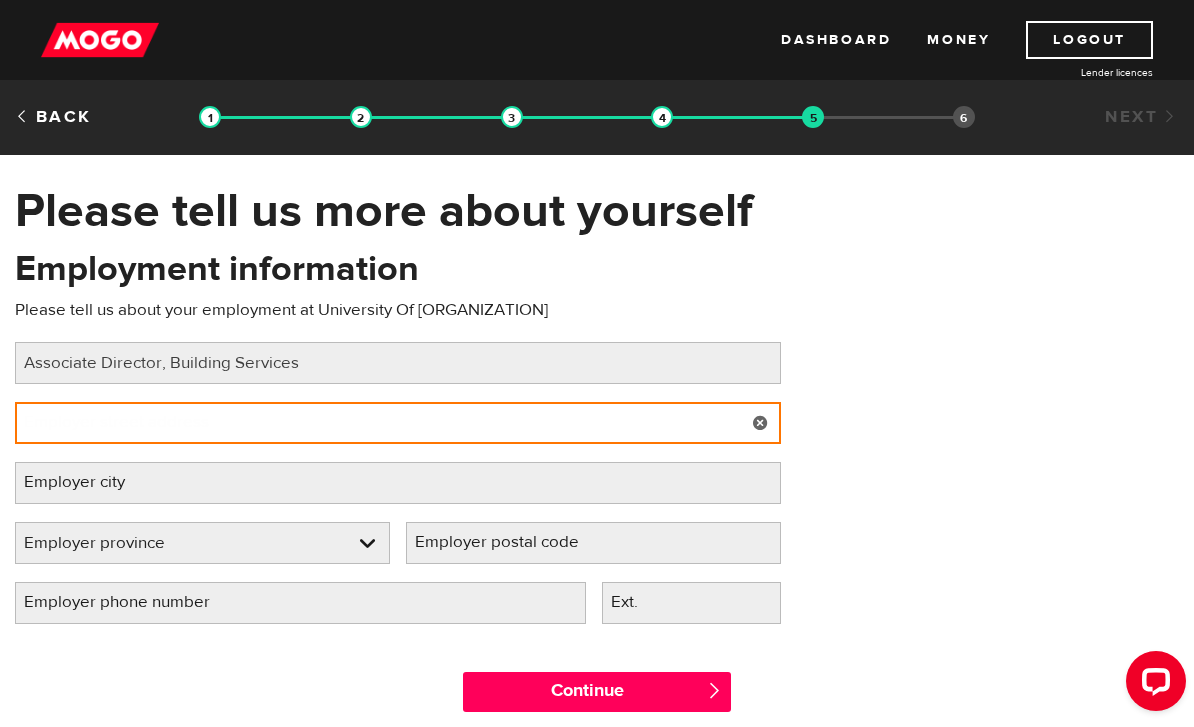 type on "6335 Thunderbird Crescent" 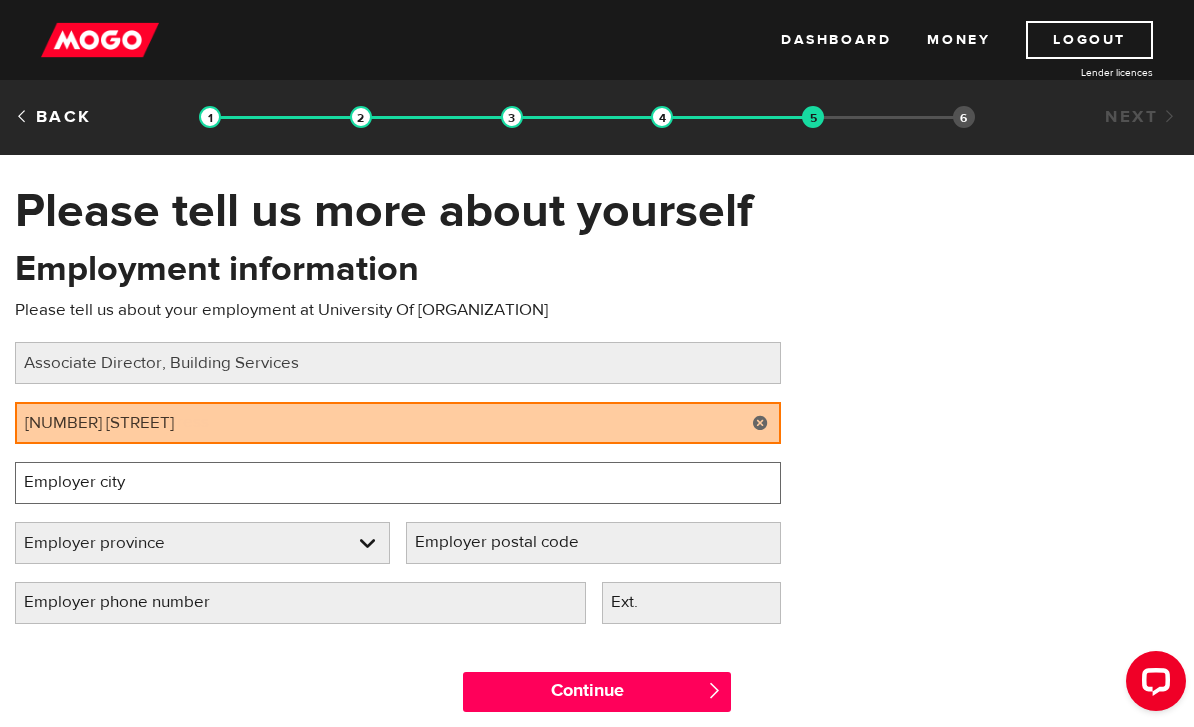 type on "Vancouver" 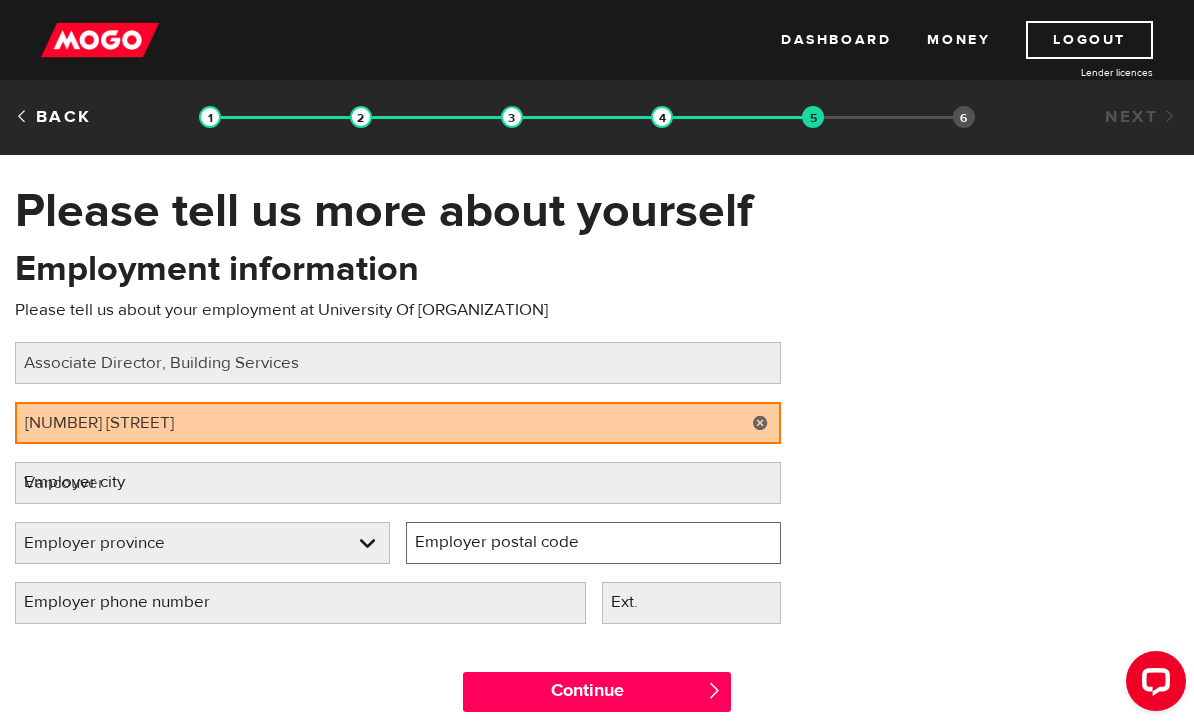 select on "BC" 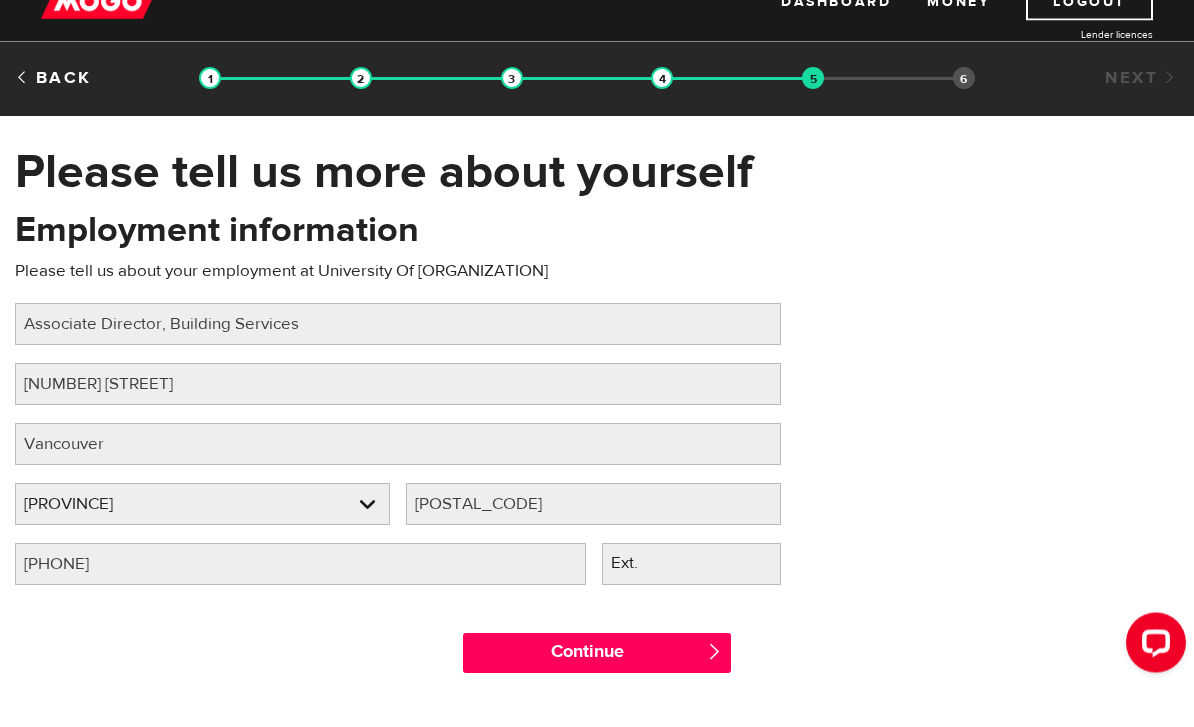 type on "(604) 822-2397" 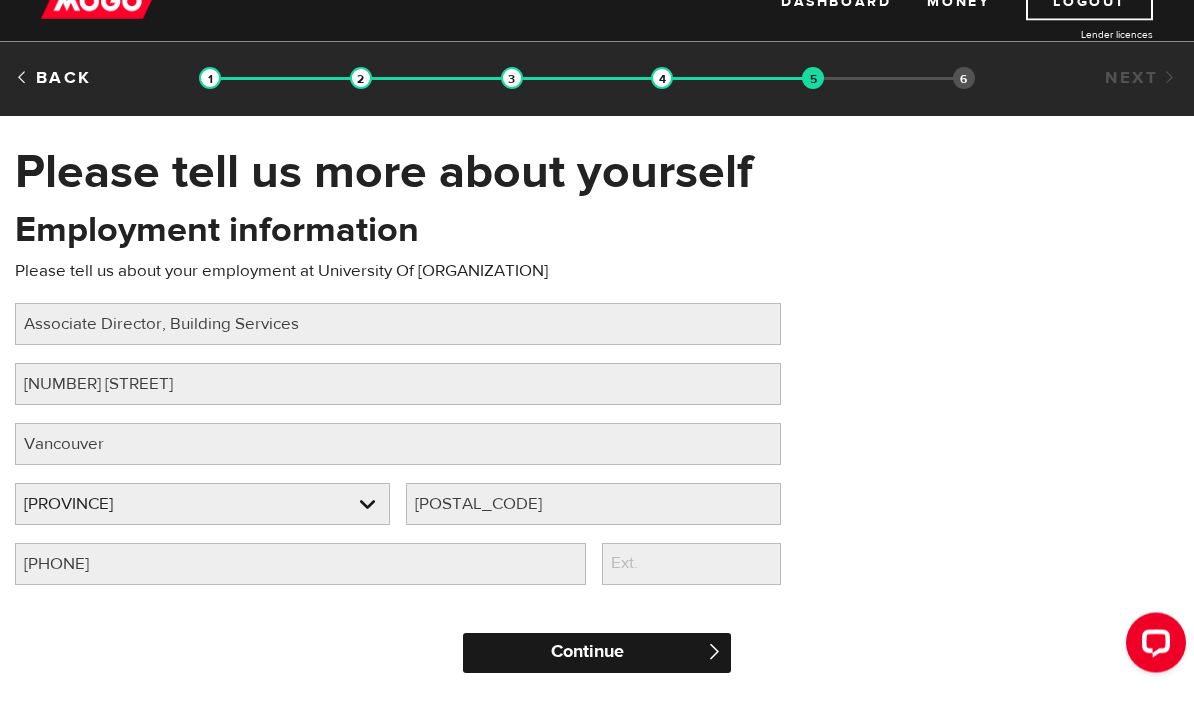click on "Continue" at bounding box center [597, 692] 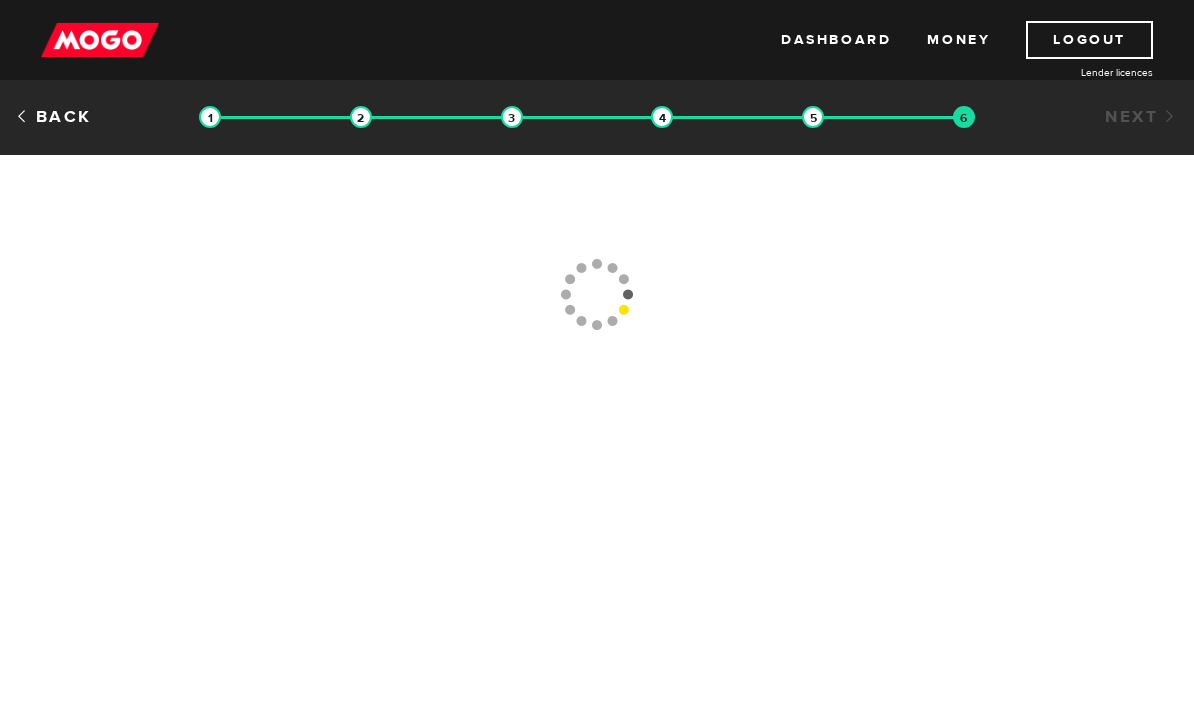 scroll, scrollTop: 0, scrollLeft: 0, axis: both 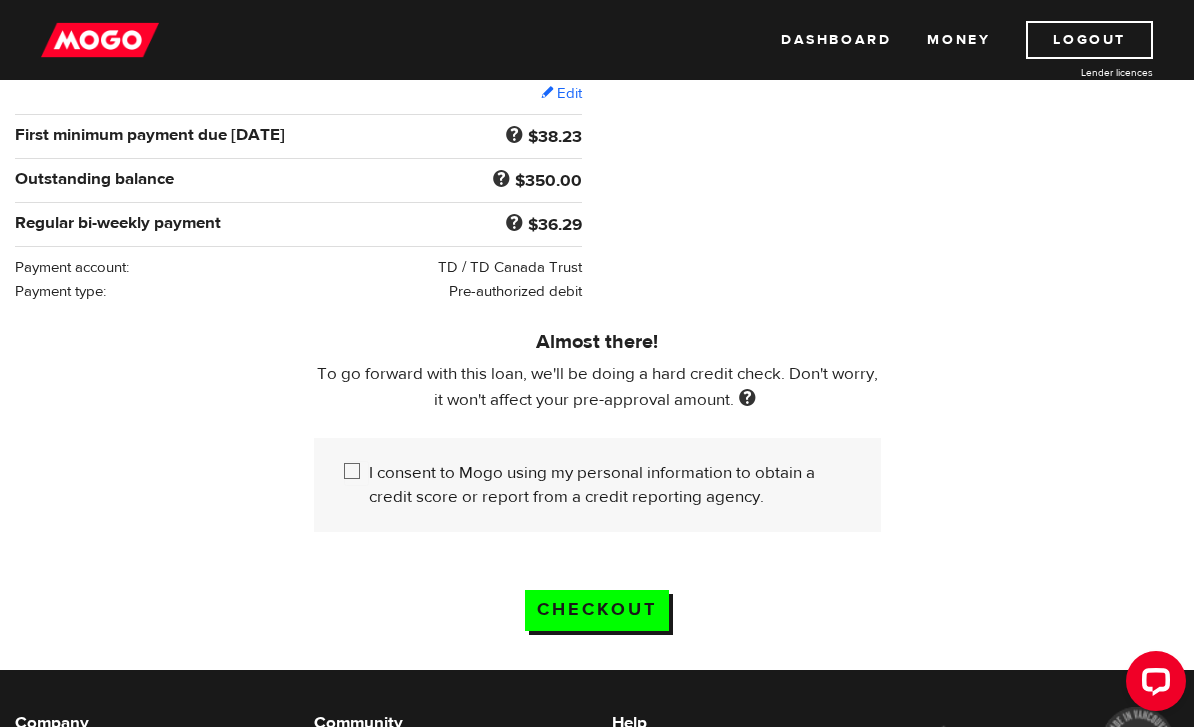 click on "I consent to Mogo using my personal information to obtain a credit score or report from a credit reporting agency." at bounding box center [356, 473] 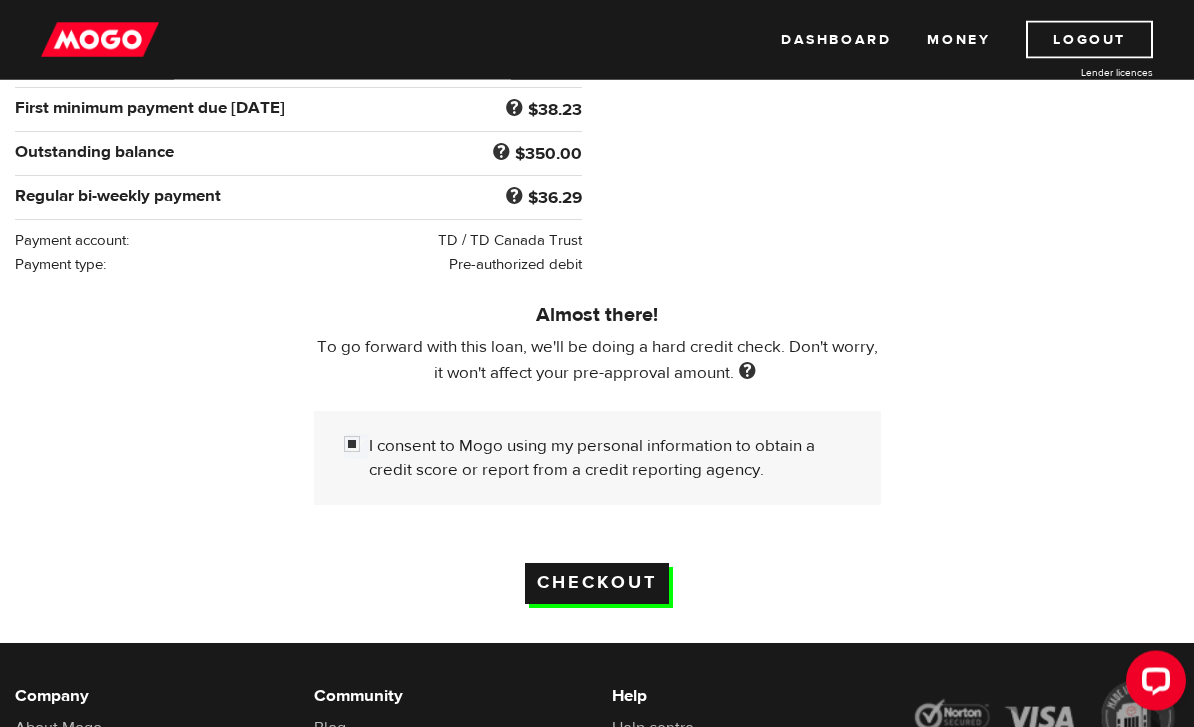 scroll, scrollTop: 431, scrollLeft: 0, axis: vertical 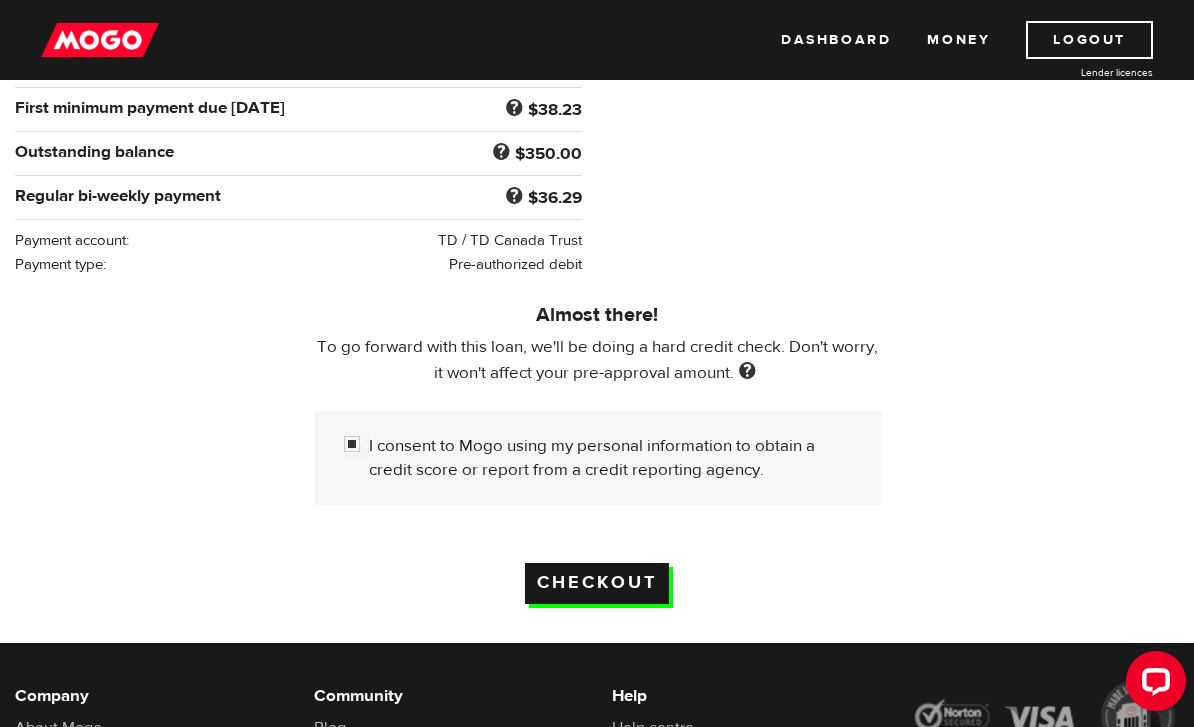 click on "Checkout" at bounding box center [597, 583] 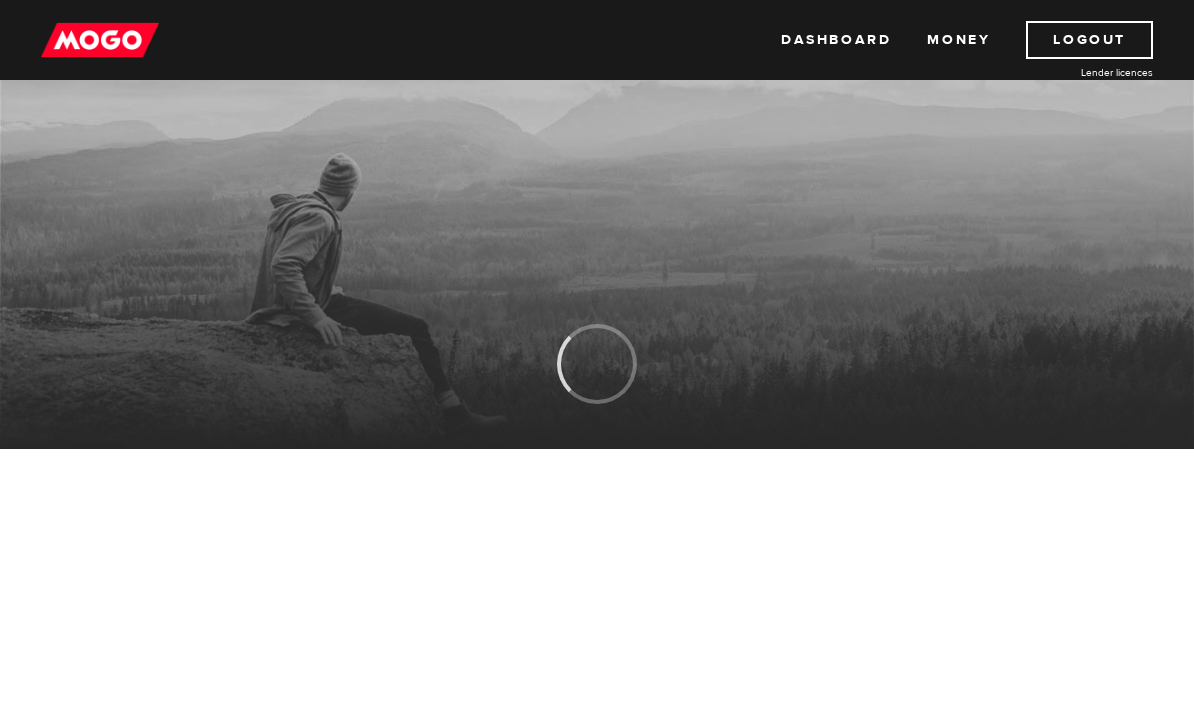 scroll, scrollTop: 0, scrollLeft: 0, axis: both 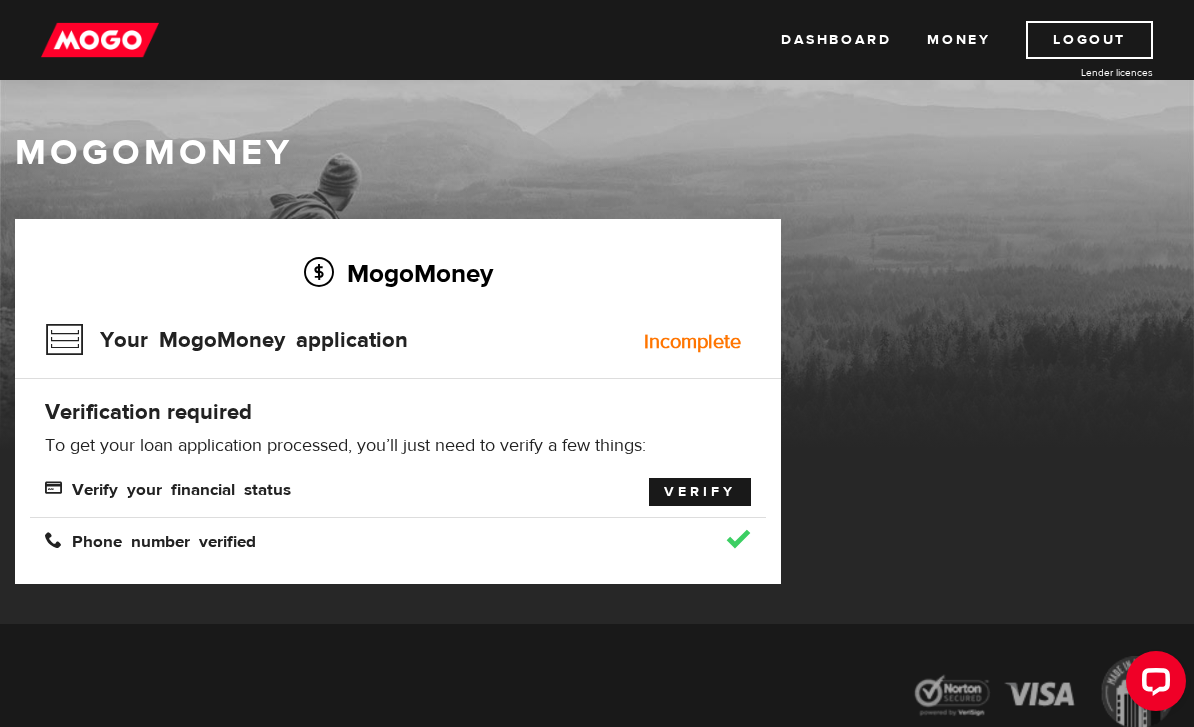 click on "Verify" at bounding box center [700, 492] 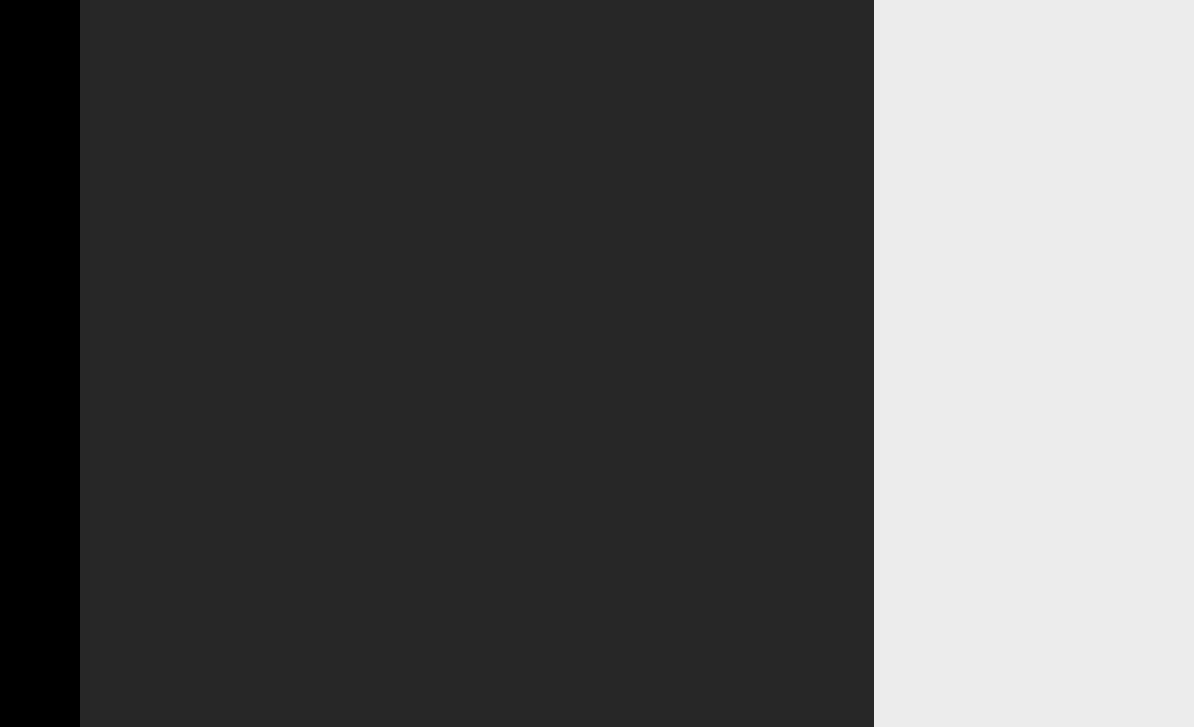 scroll, scrollTop: 0, scrollLeft: 0, axis: both 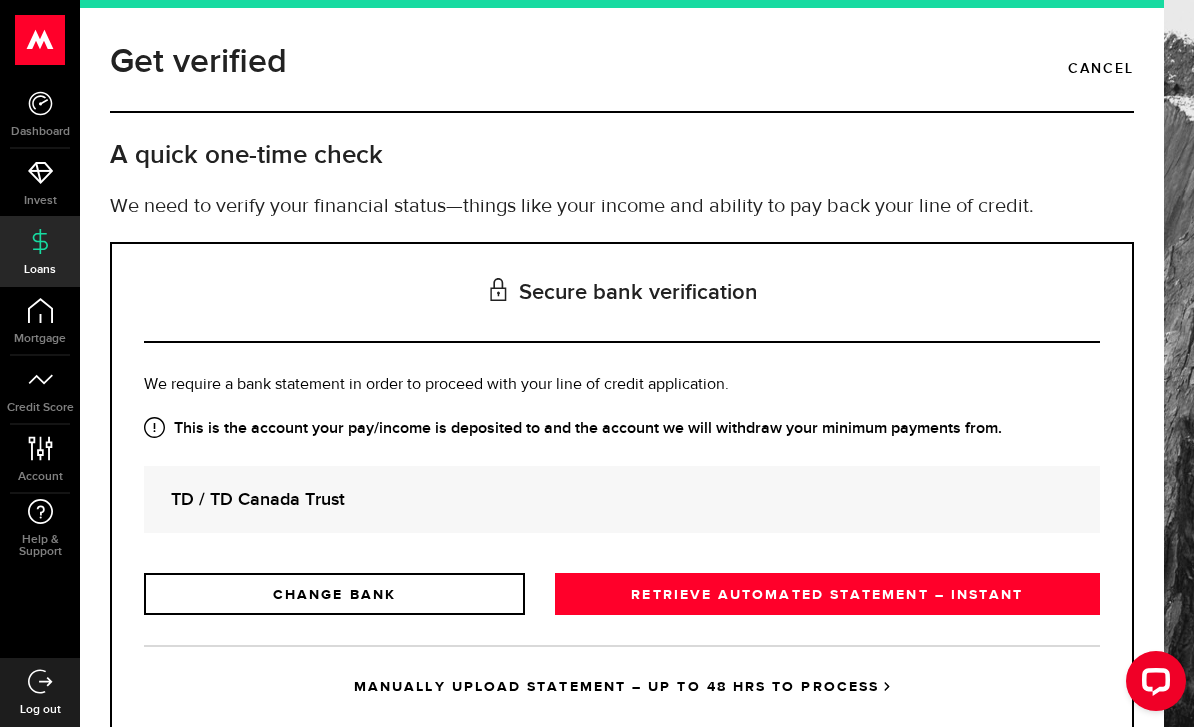 click on "TD / TD Canada Trust" at bounding box center [622, 499] 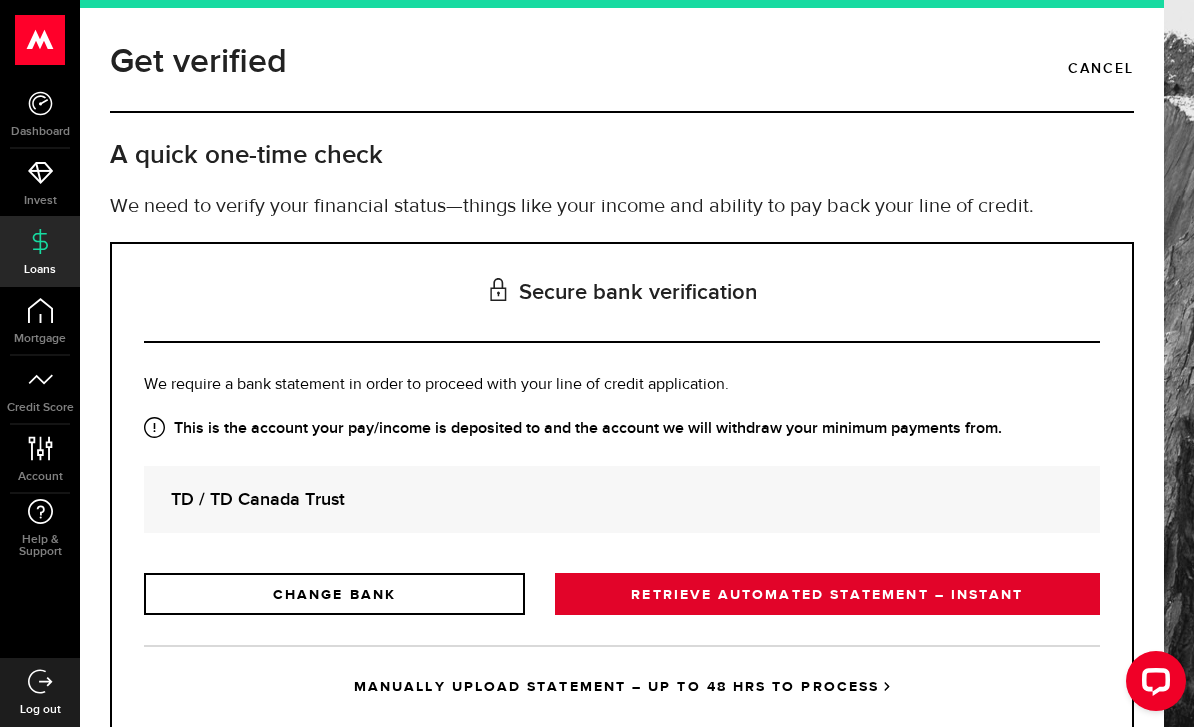 click on "RETRIEVE AUTOMATED STATEMENT – INSTANT" at bounding box center (827, 594) 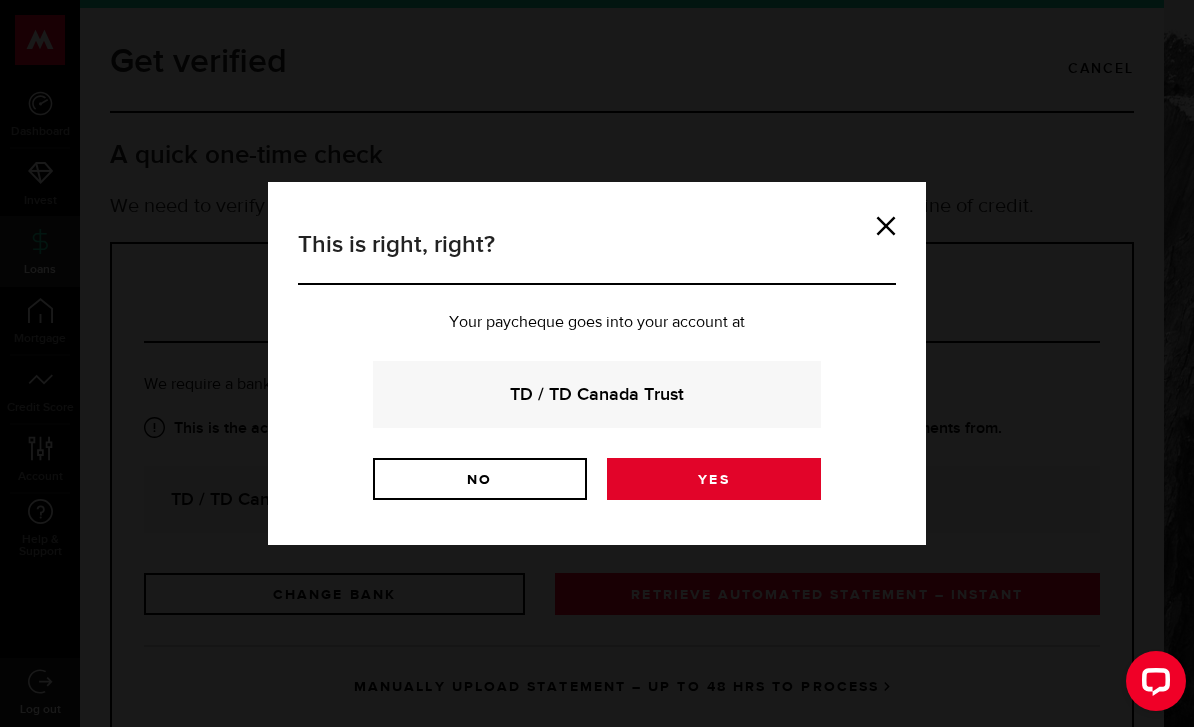 click on "Yes" at bounding box center [714, 479] 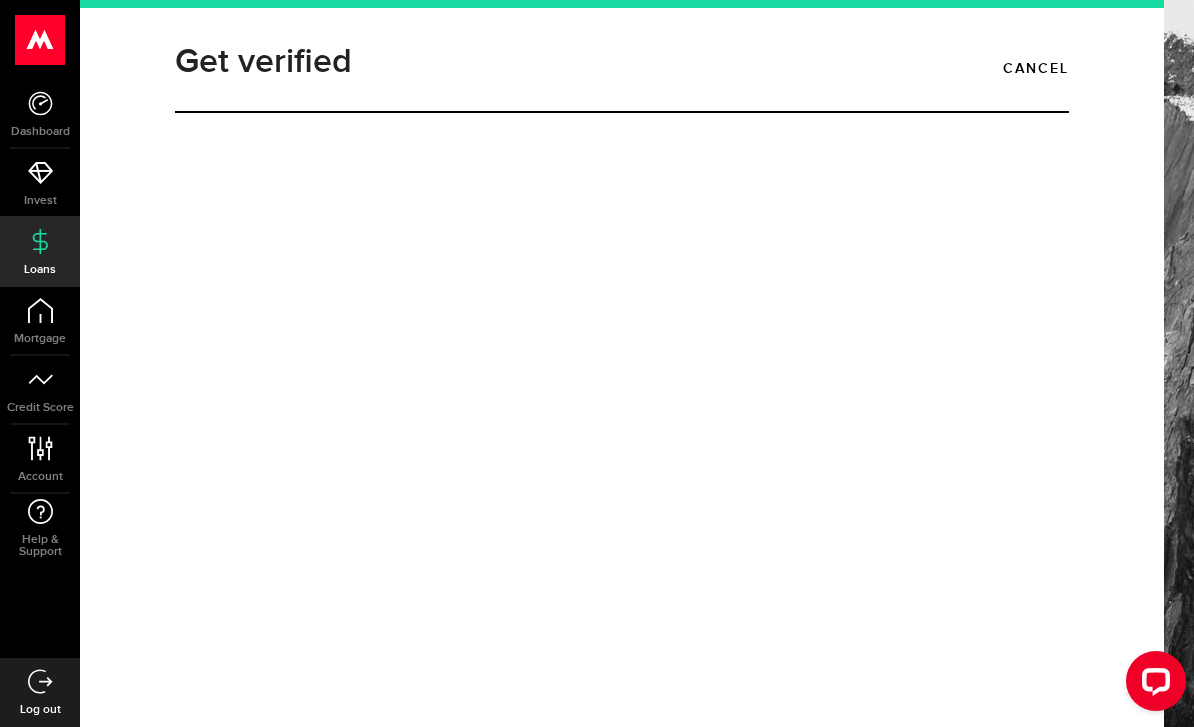 scroll, scrollTop: 64, scrollLeft: 0, axis: vertical 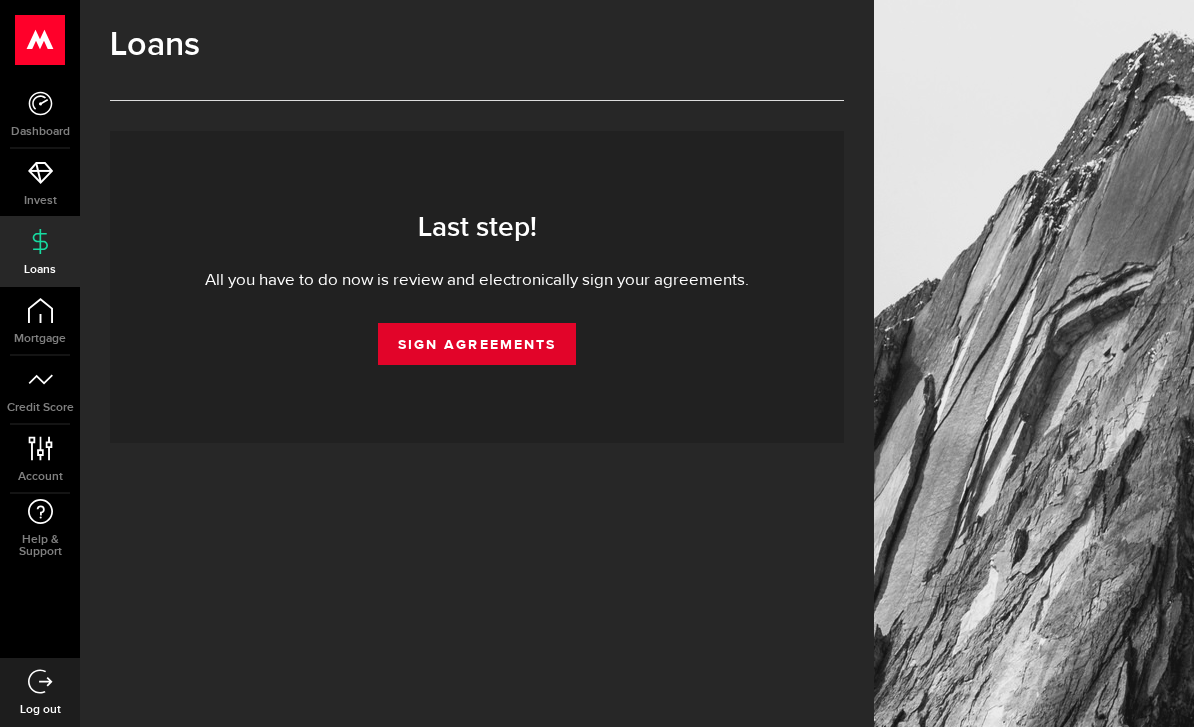 click on "Sign Agreements" at bounding box center [477, 344] 